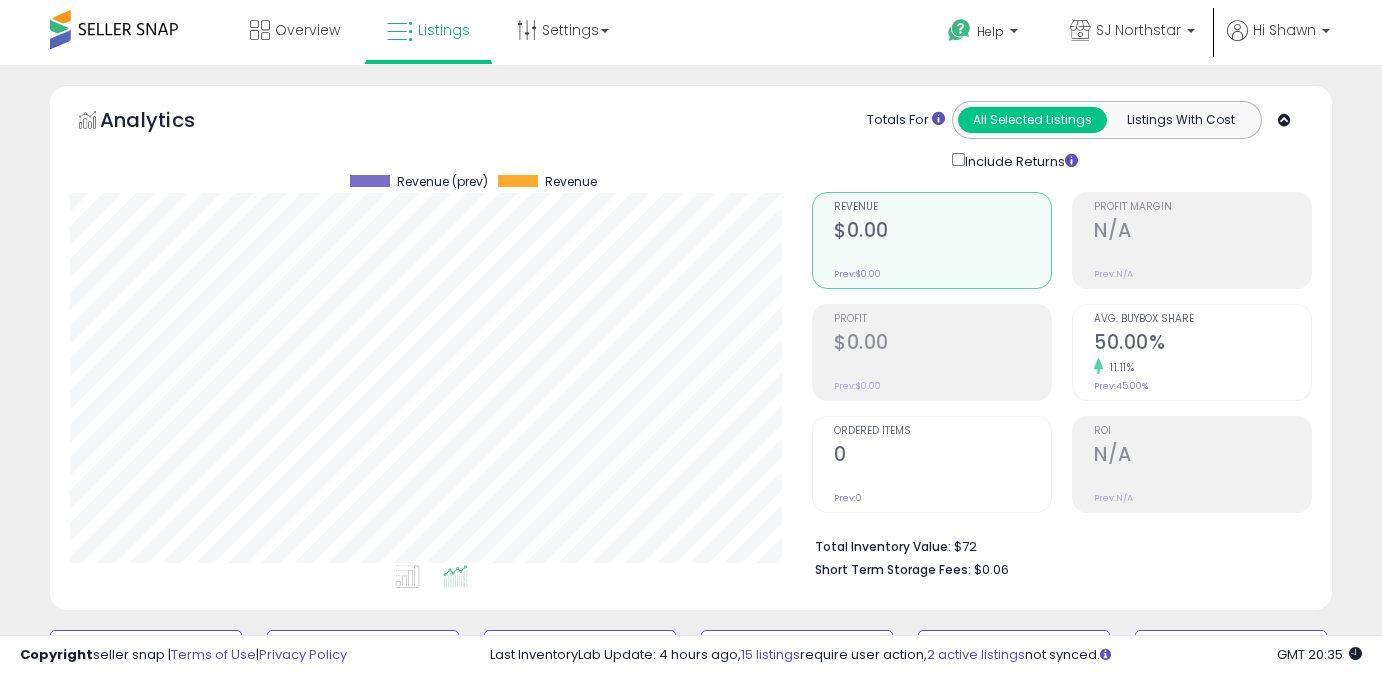 scroll, scrollTop: 565, scrollLeft: 0, axis: vertical 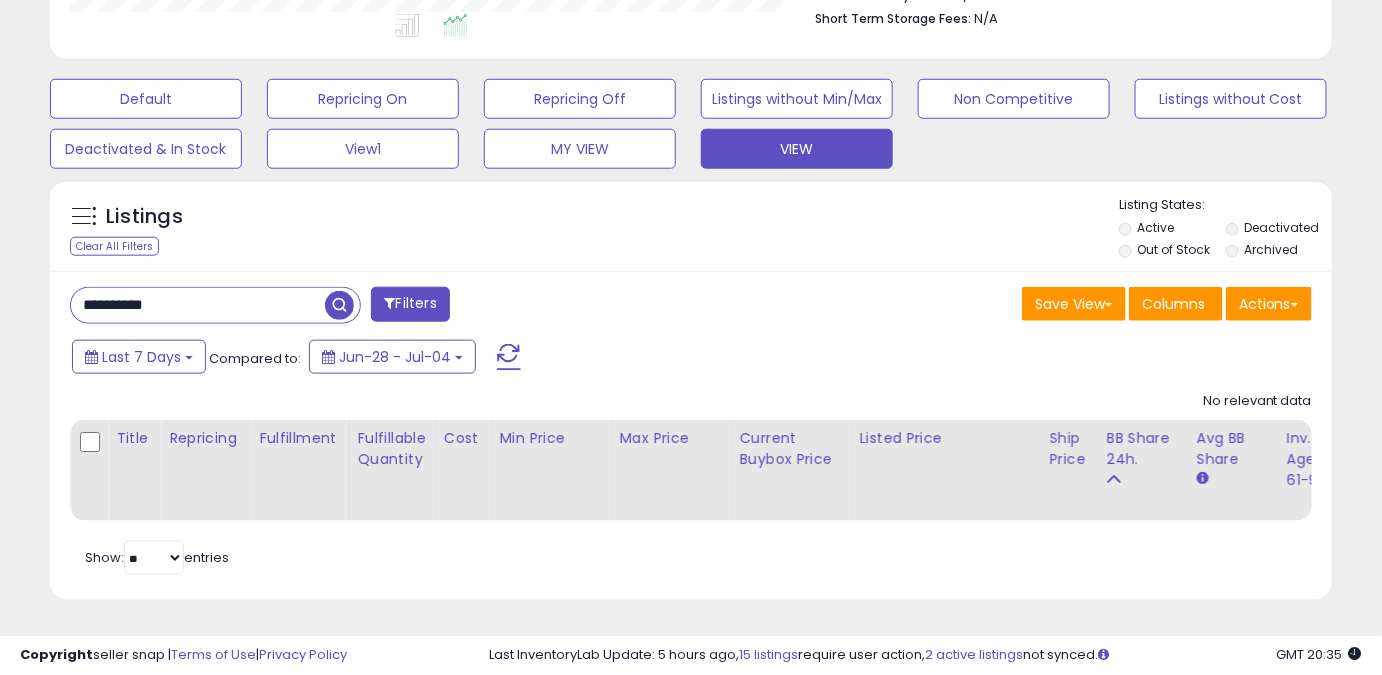 drag, startPoint x: 181, startPoint y: 290, endPoint x: 0, endPoint y: 307, distance: 181.79659 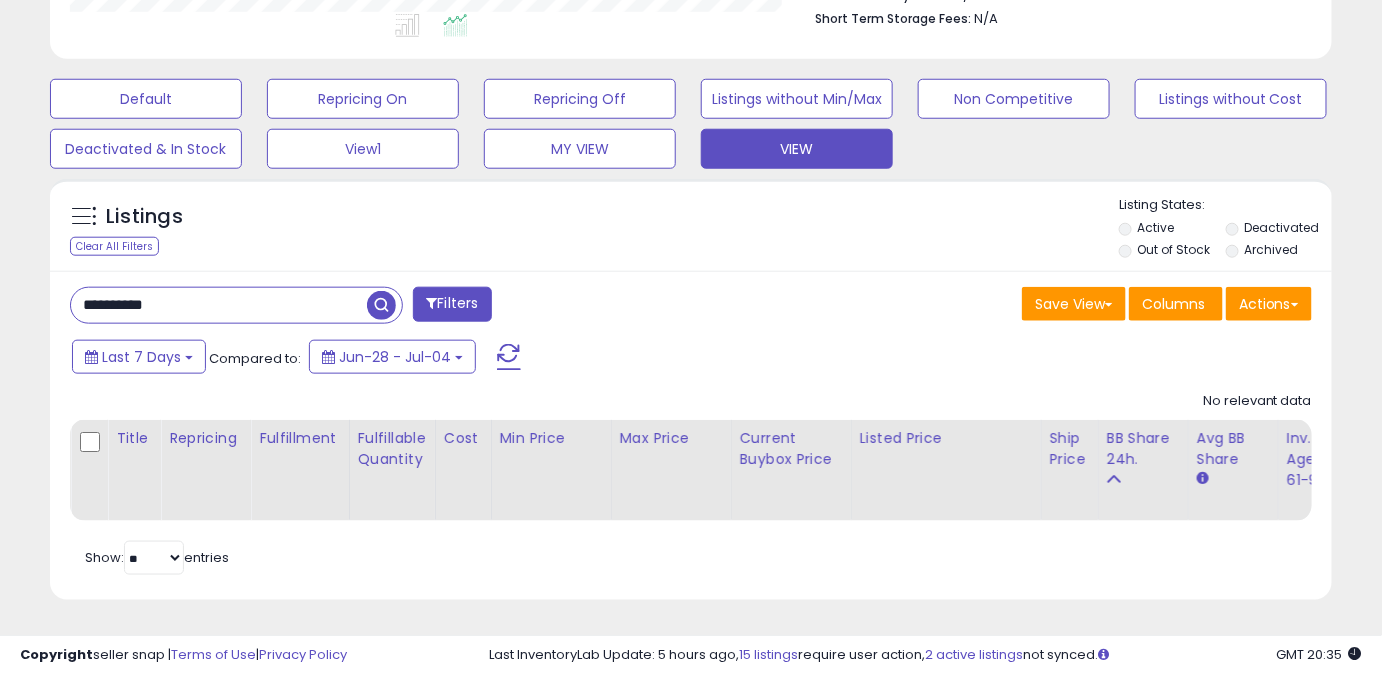 paste 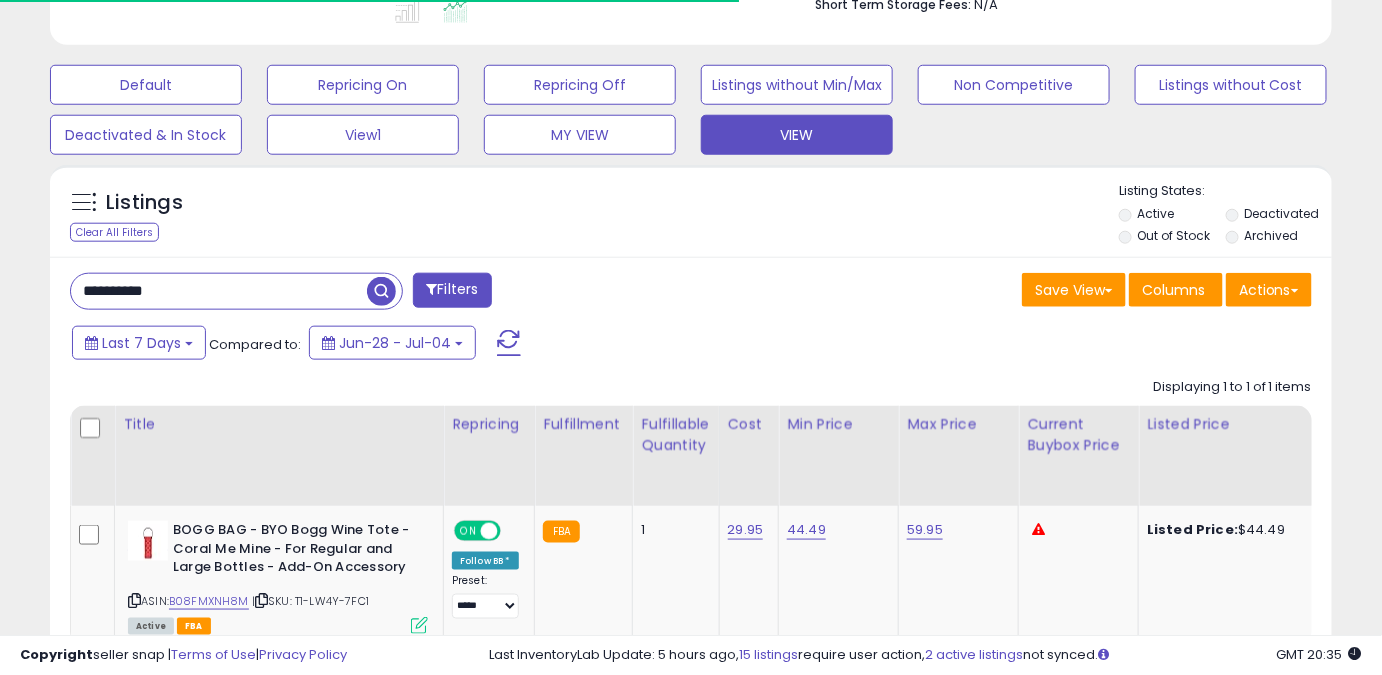 scroll, scrollTop: 410, scrollLeft: 741, axis: both 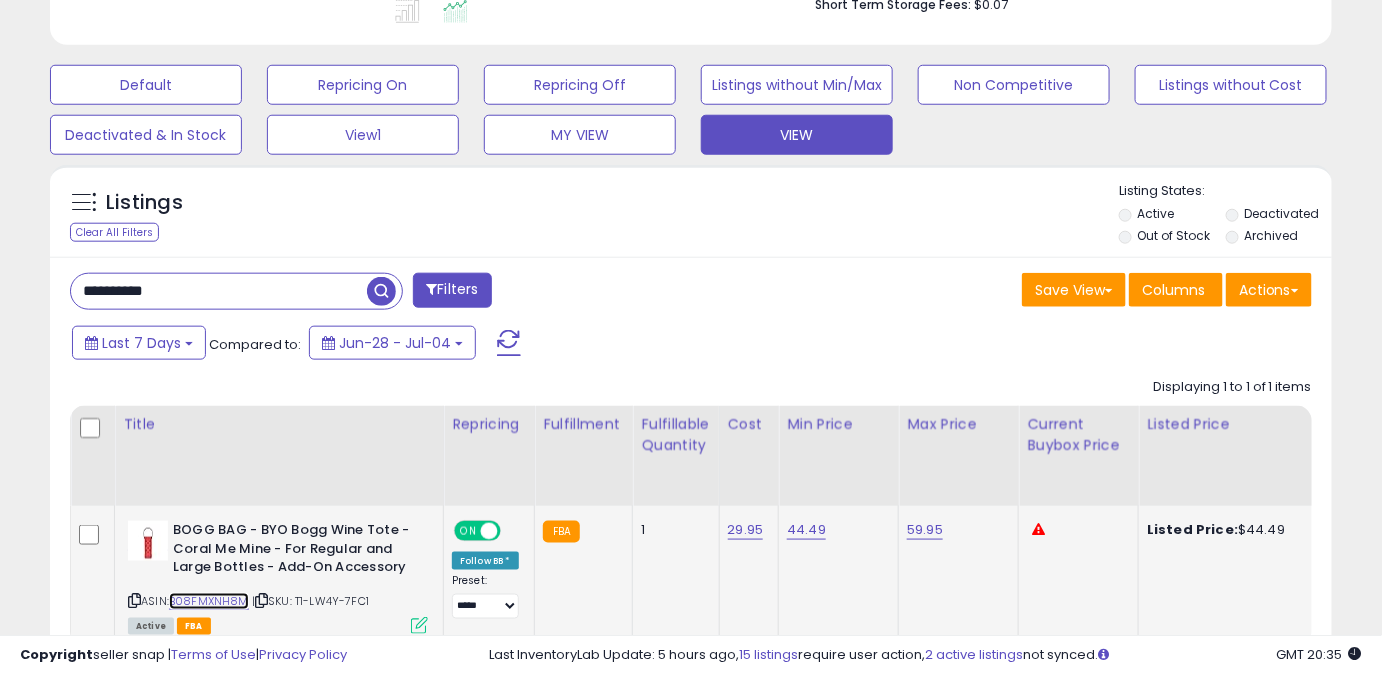 click on "B08FMXNH8M" at bounding box center (209, 601) 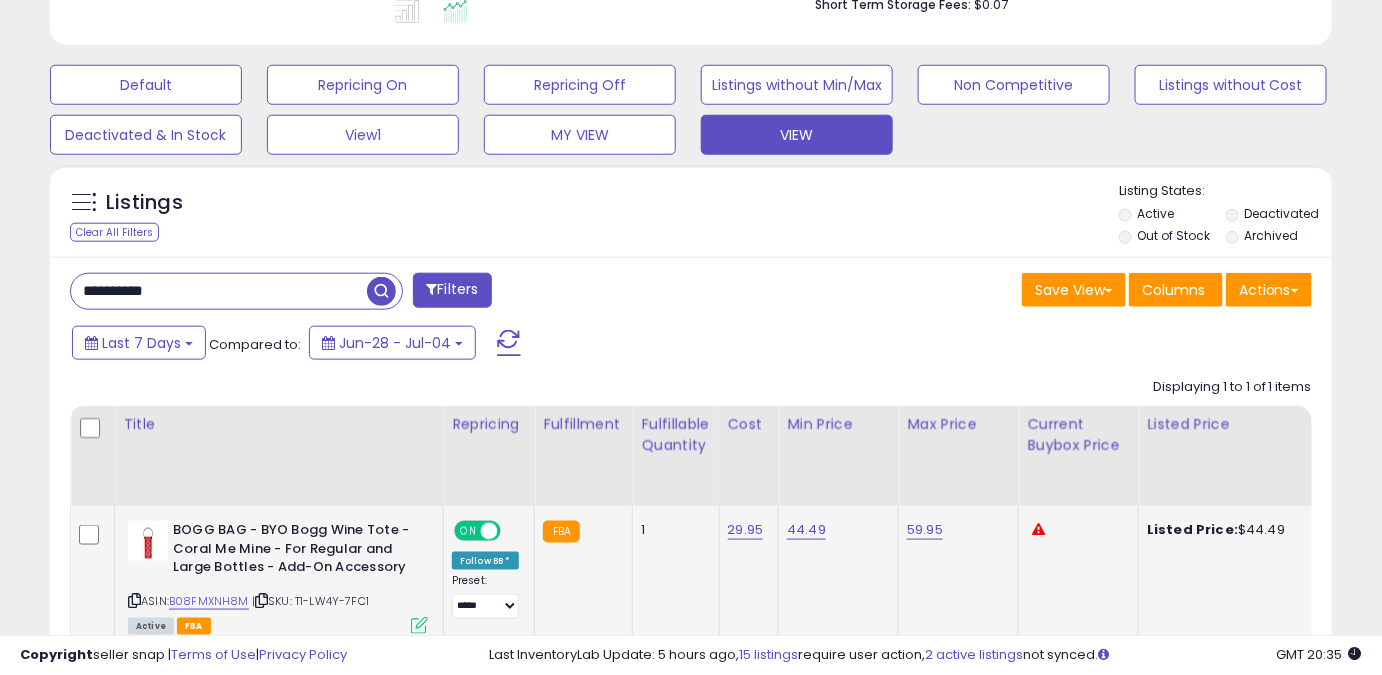 click on "44.49" 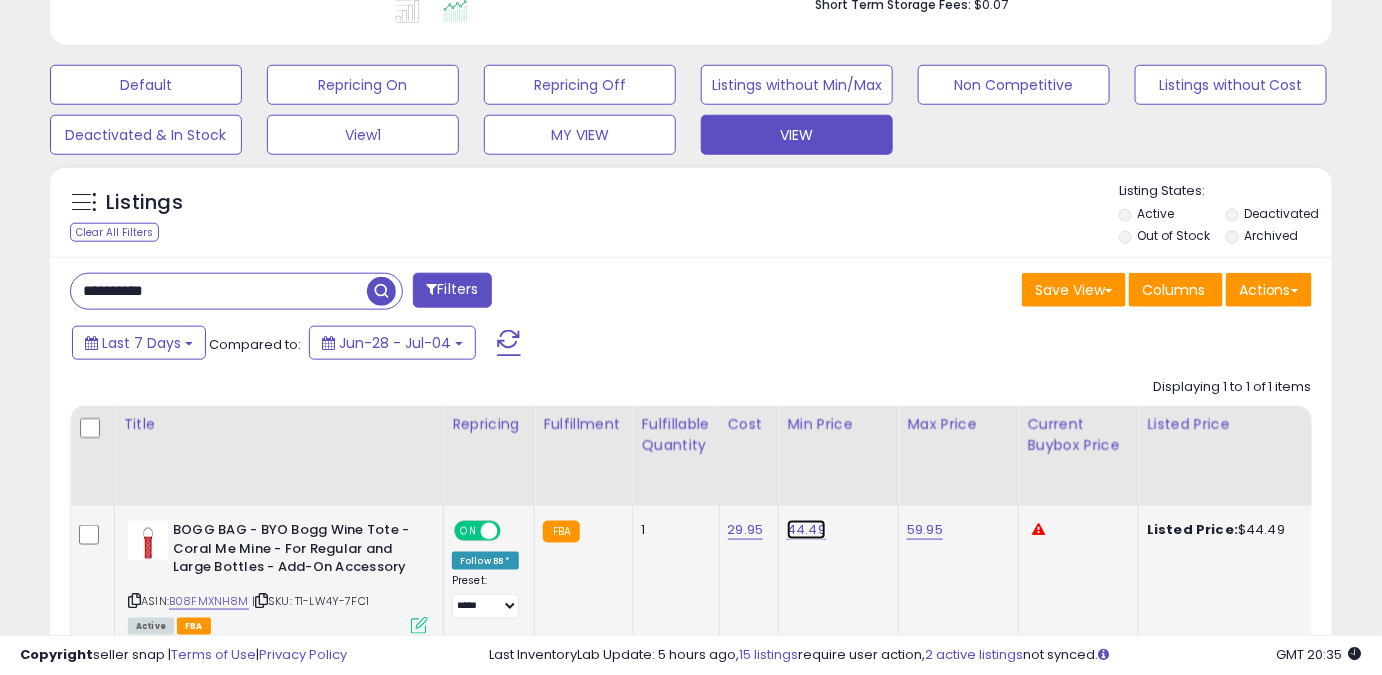 click on "44.49" at bounding box center [806, 530] 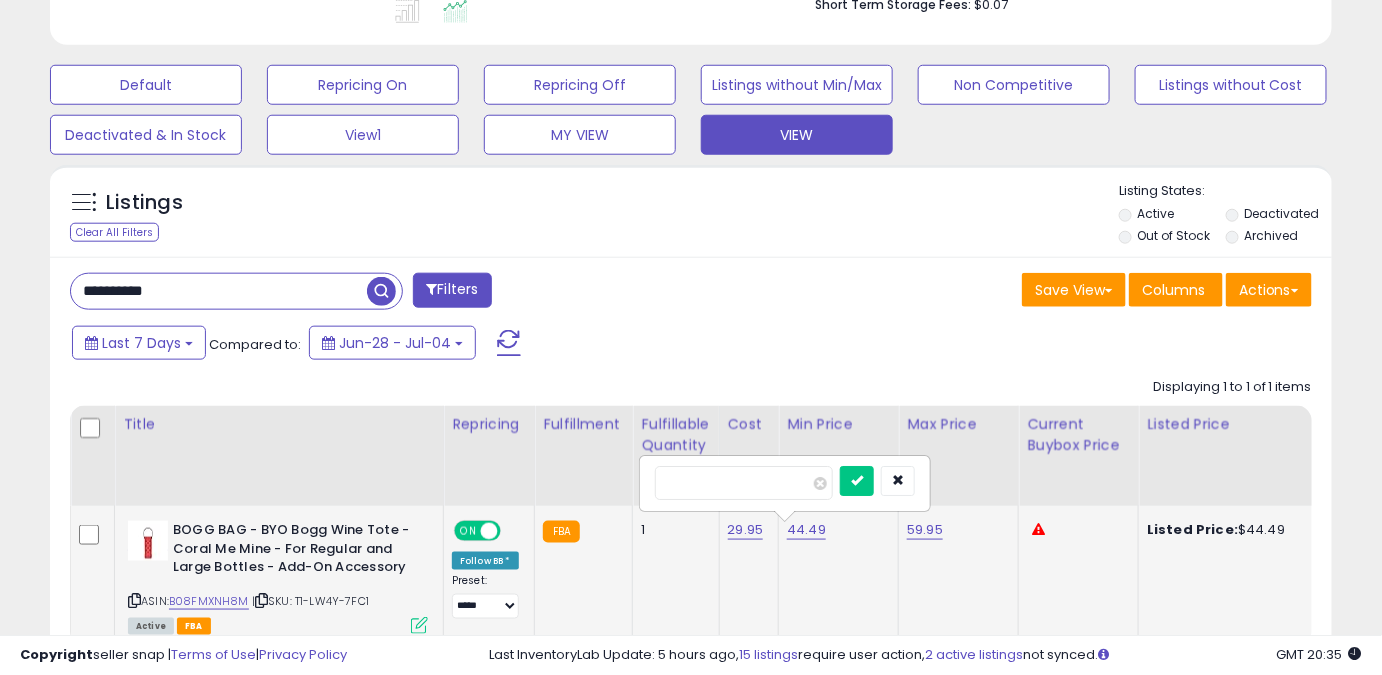 drag, startPoint x: 762, startPoint y: 487, endPoint x: 424, endPoint y: 510, distance: 338.78165 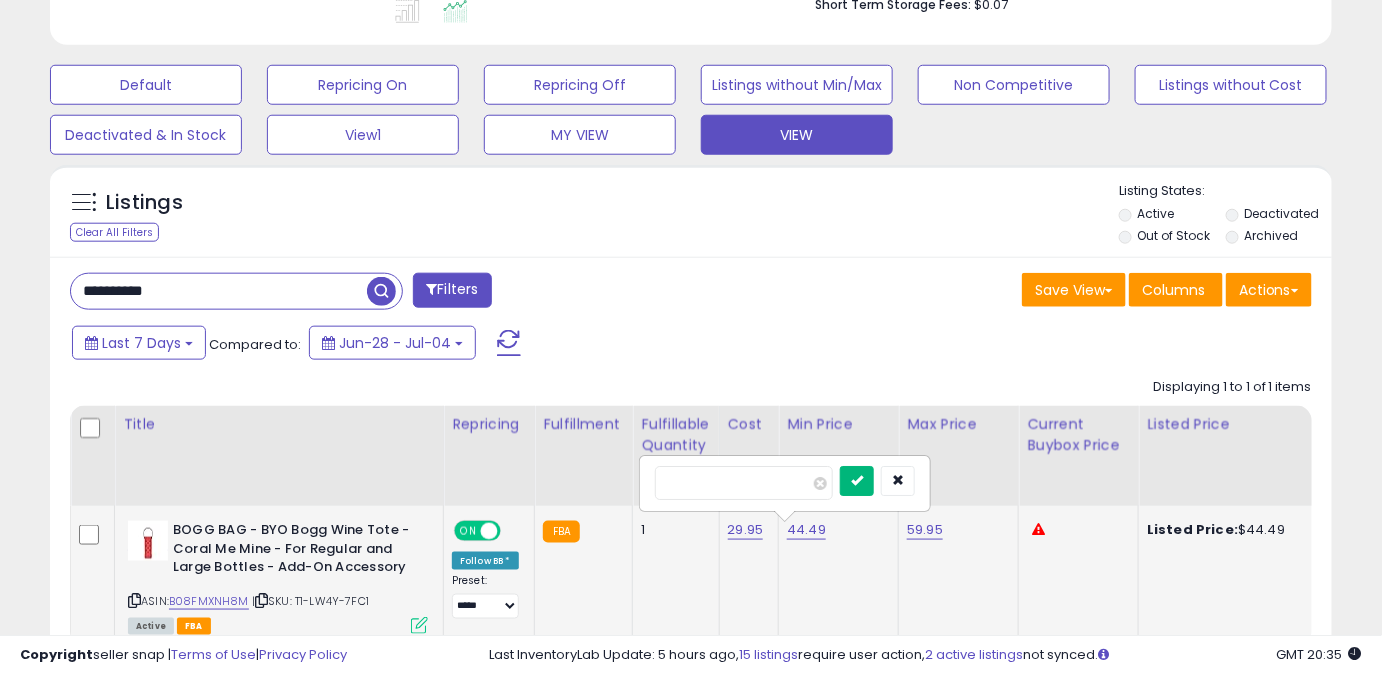 type on "*****" 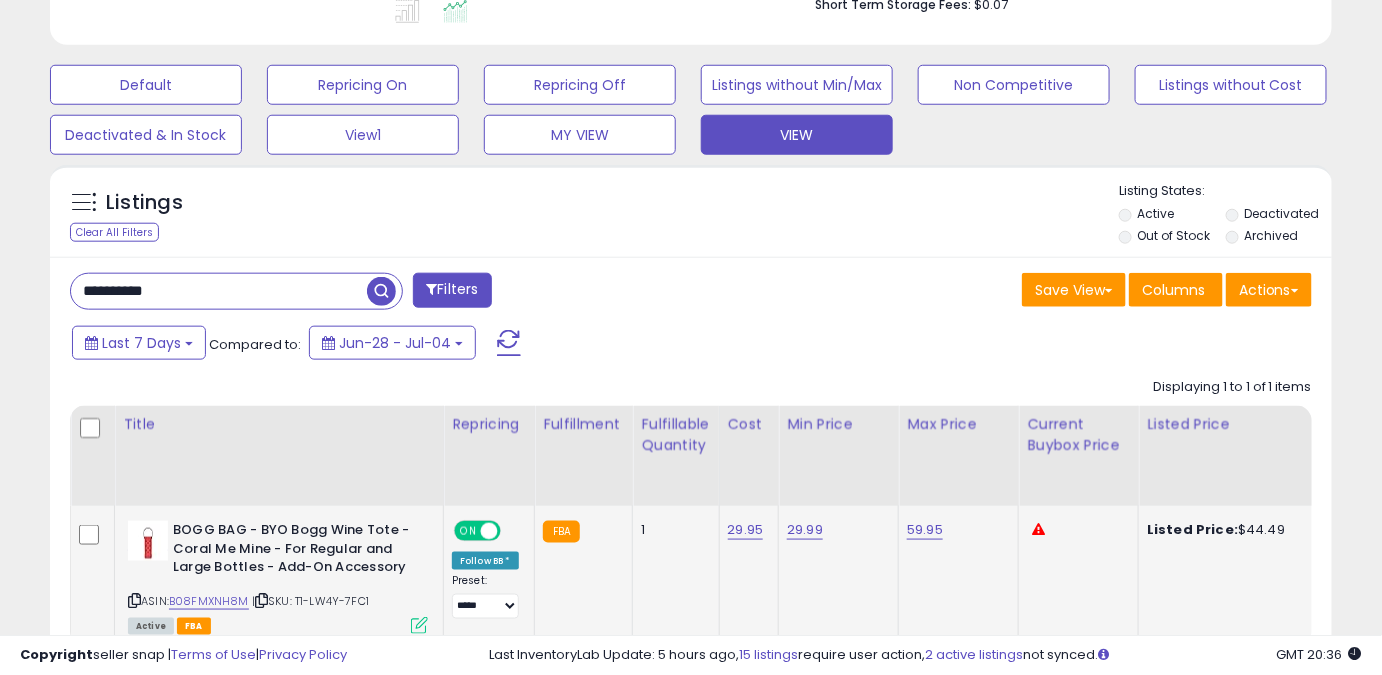 drag, startPoint x: 229, startPoint y: 290, endPoint x: 0, endPoint y: 283, distance: 229.10696 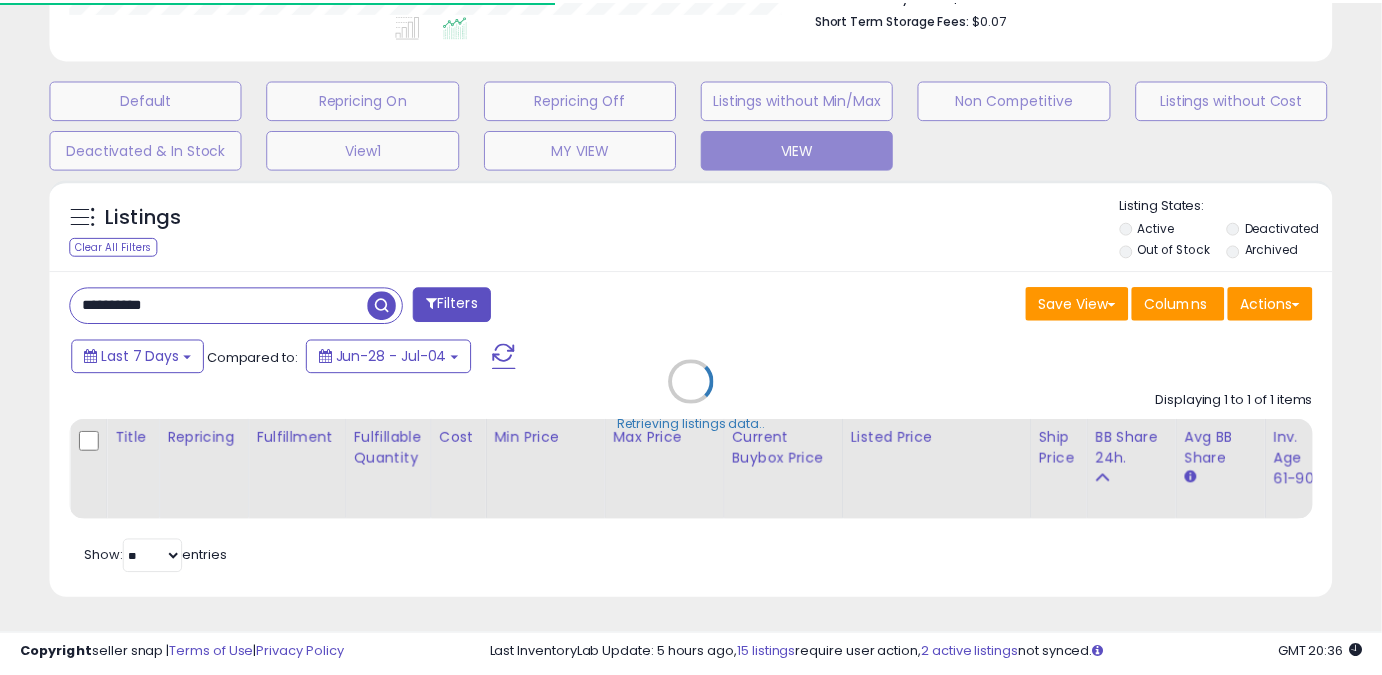 scroll, scrollTop: 410, scrollLeft: 741, axis: both 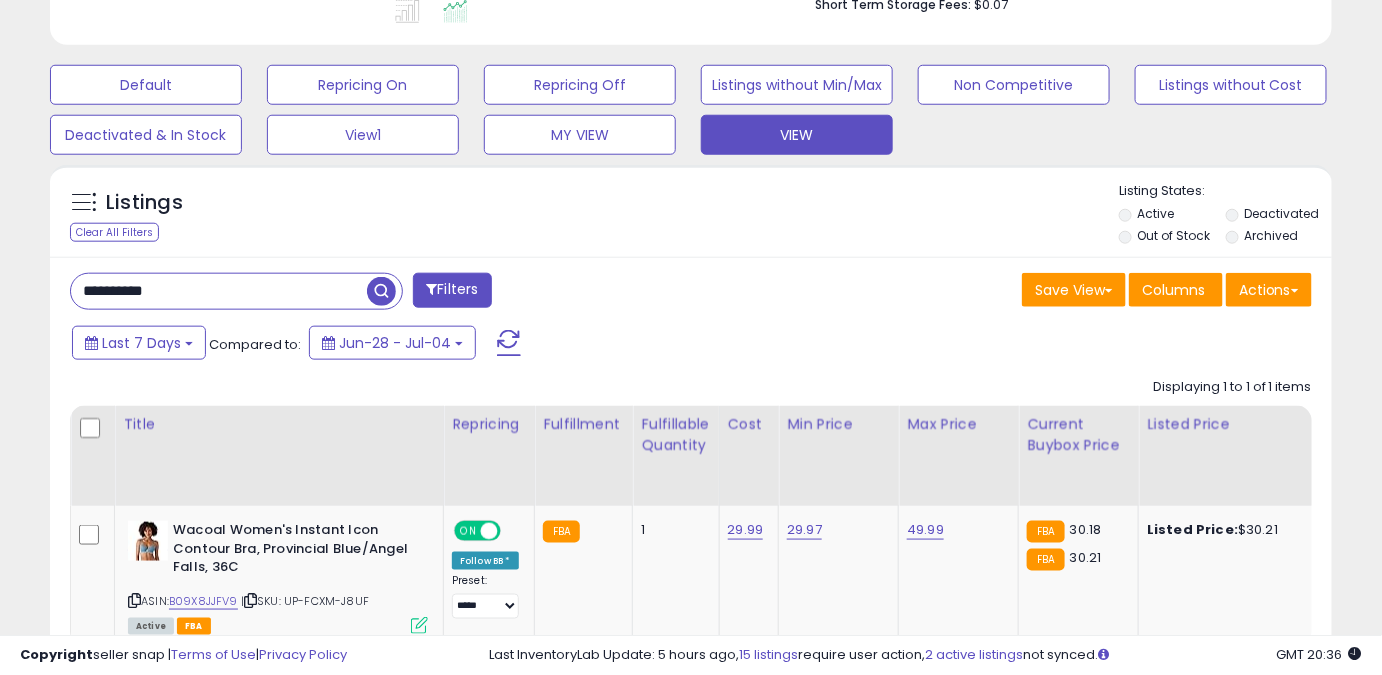 drag, startPoint x: 217, startPoint y: 307, endPoint x: 0, endPoint y: 312, distance: 217.0576 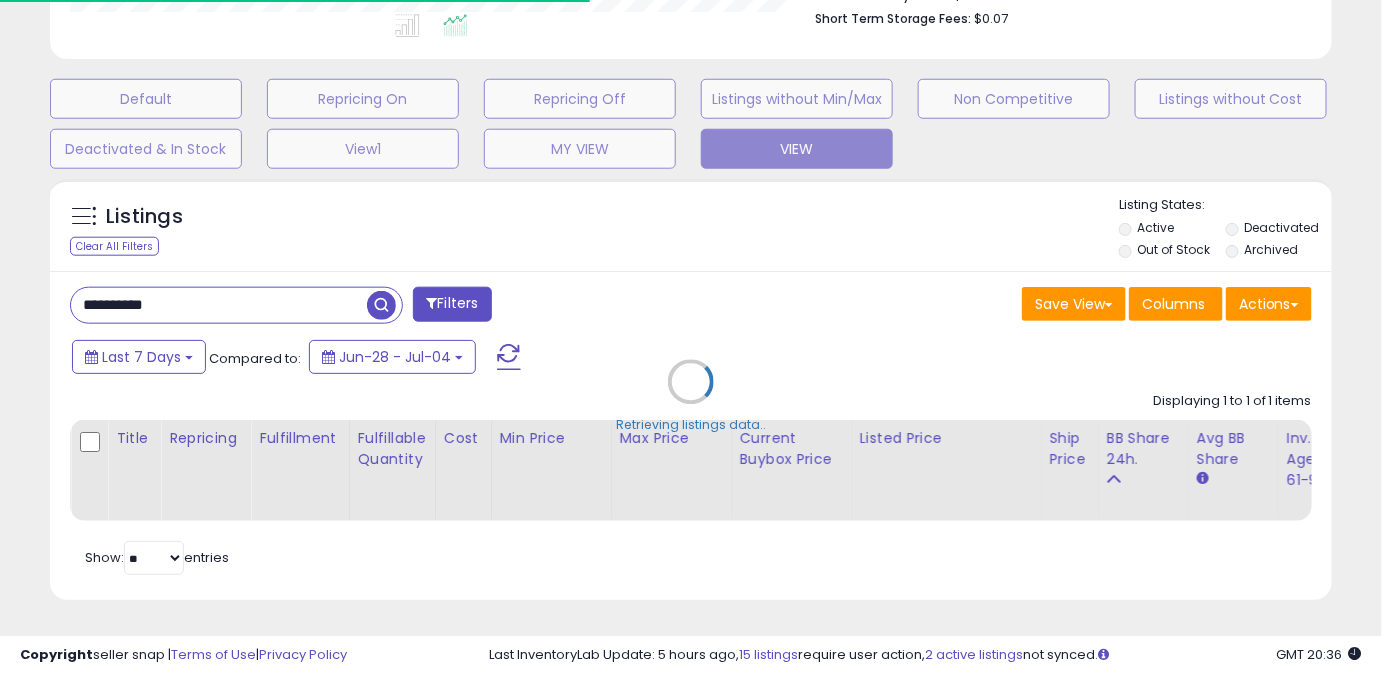 scroll, scrollTop: 410, scrollLeft: 741, axis: both 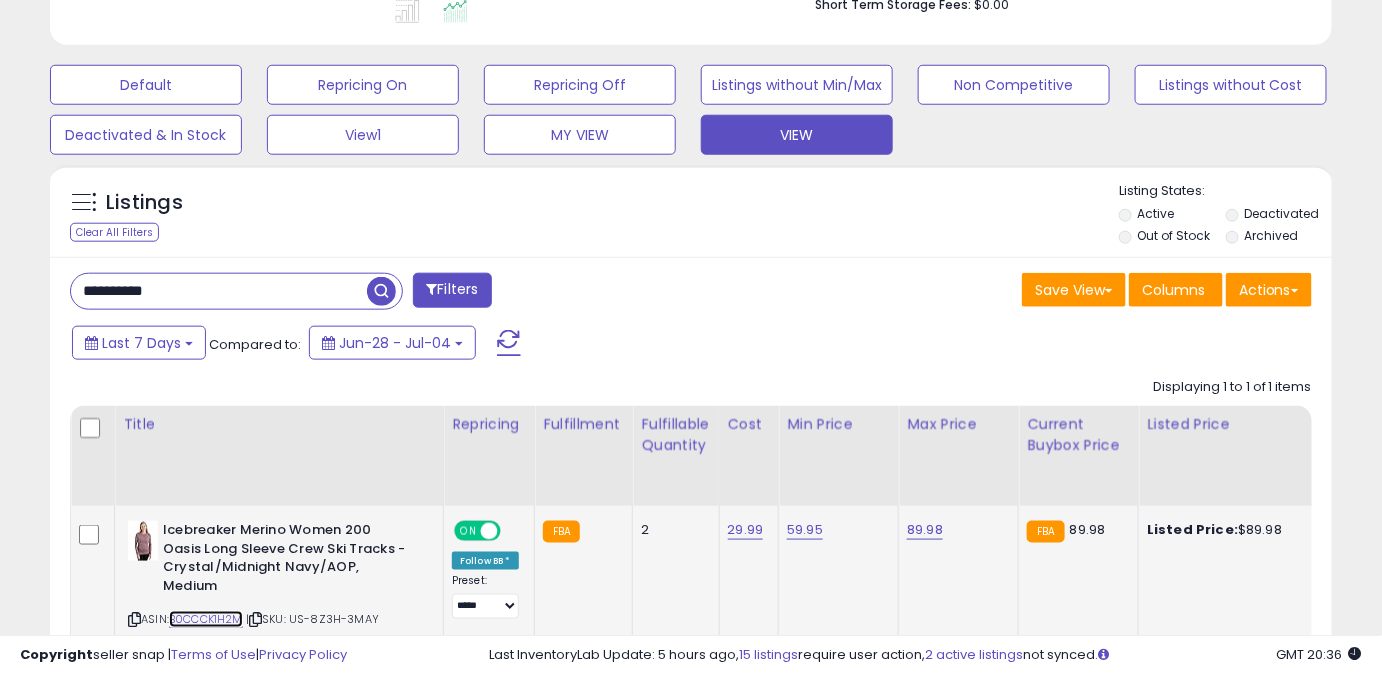 click on "B0CCCK1H2M" at bounding box center (206, 619) 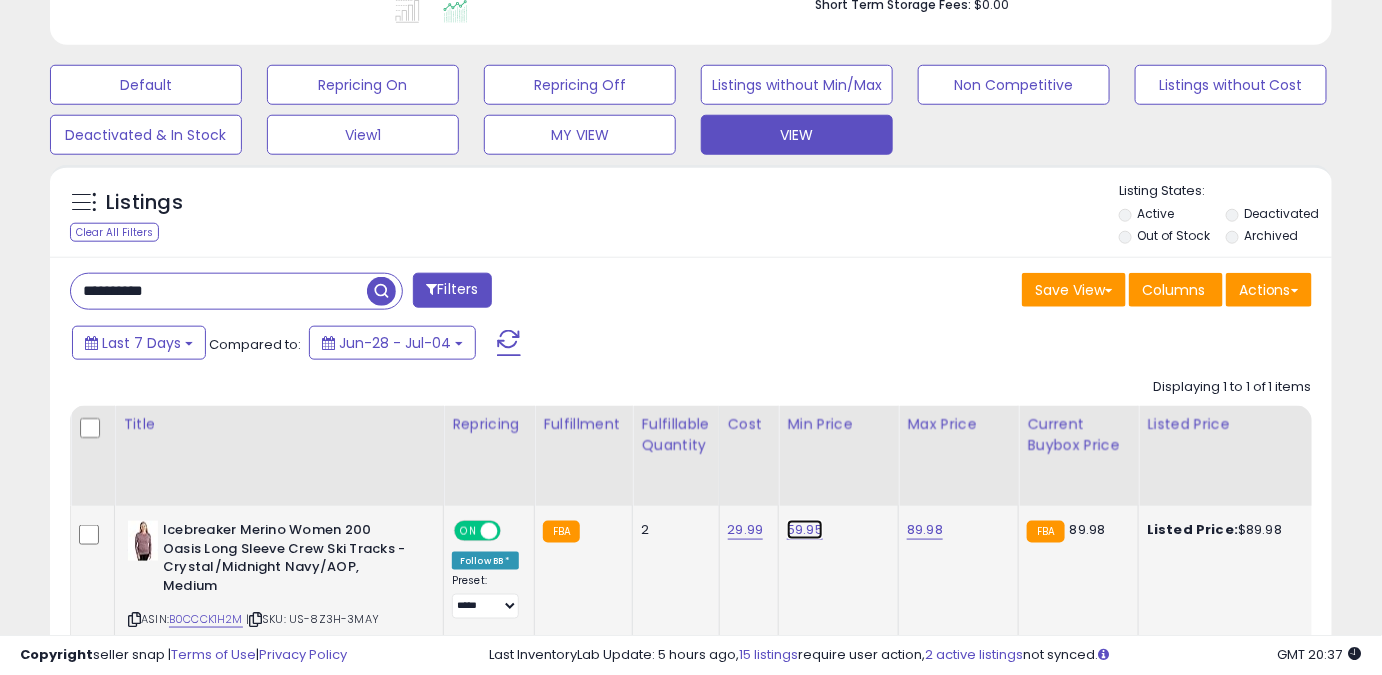 click on "59.95" at bounding box center (805, 530) 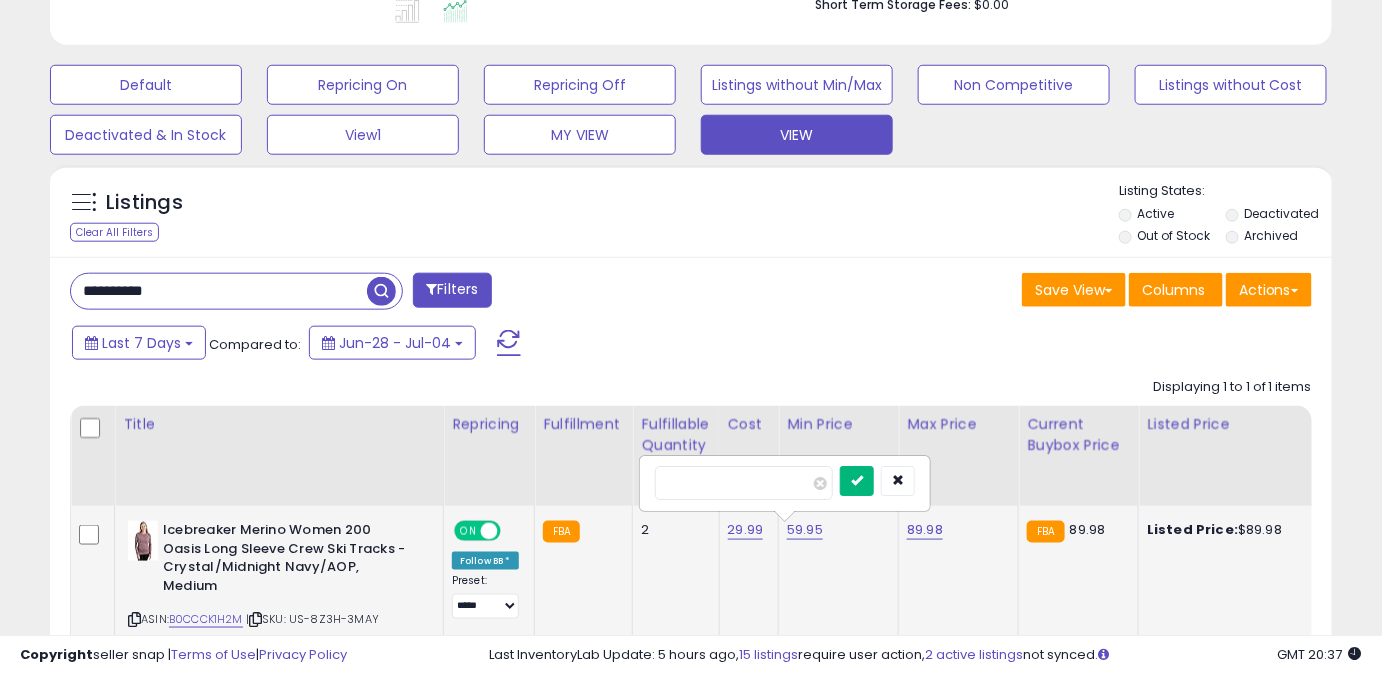 click at bounding box center (857, 481) 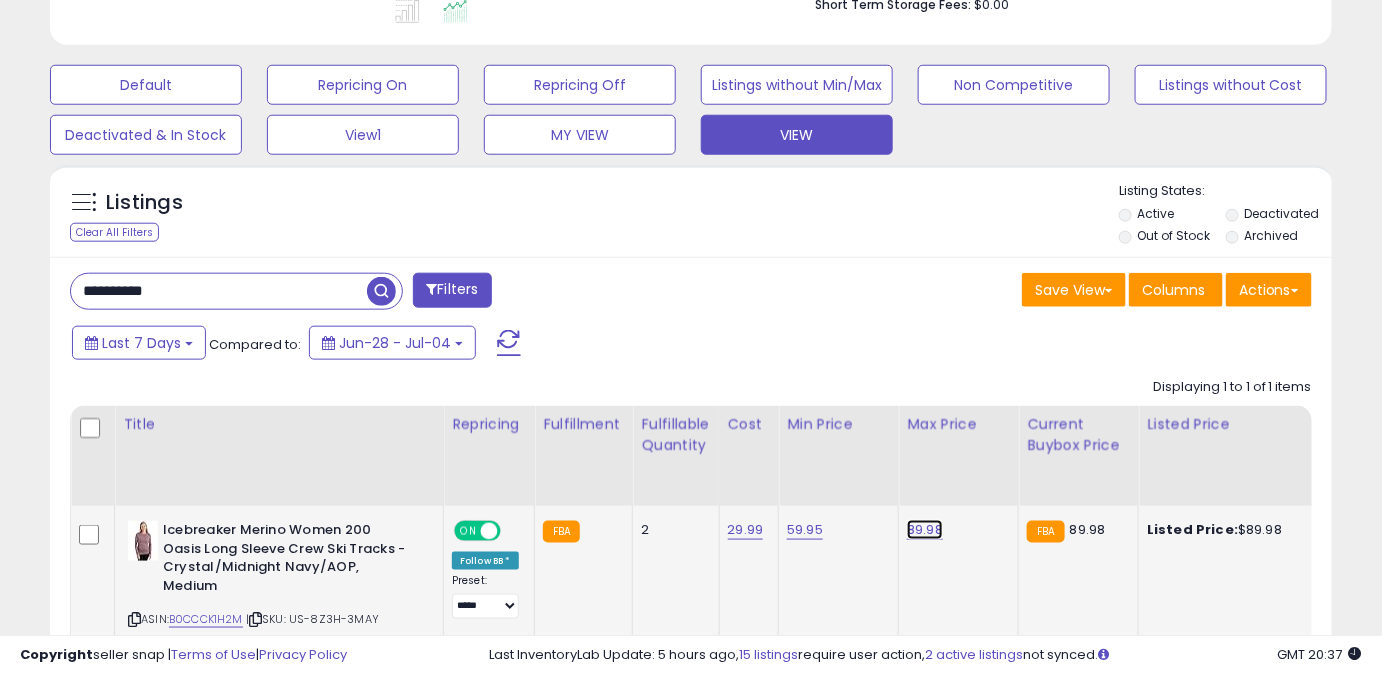click on "89.98" at bounding box center [925, 530] 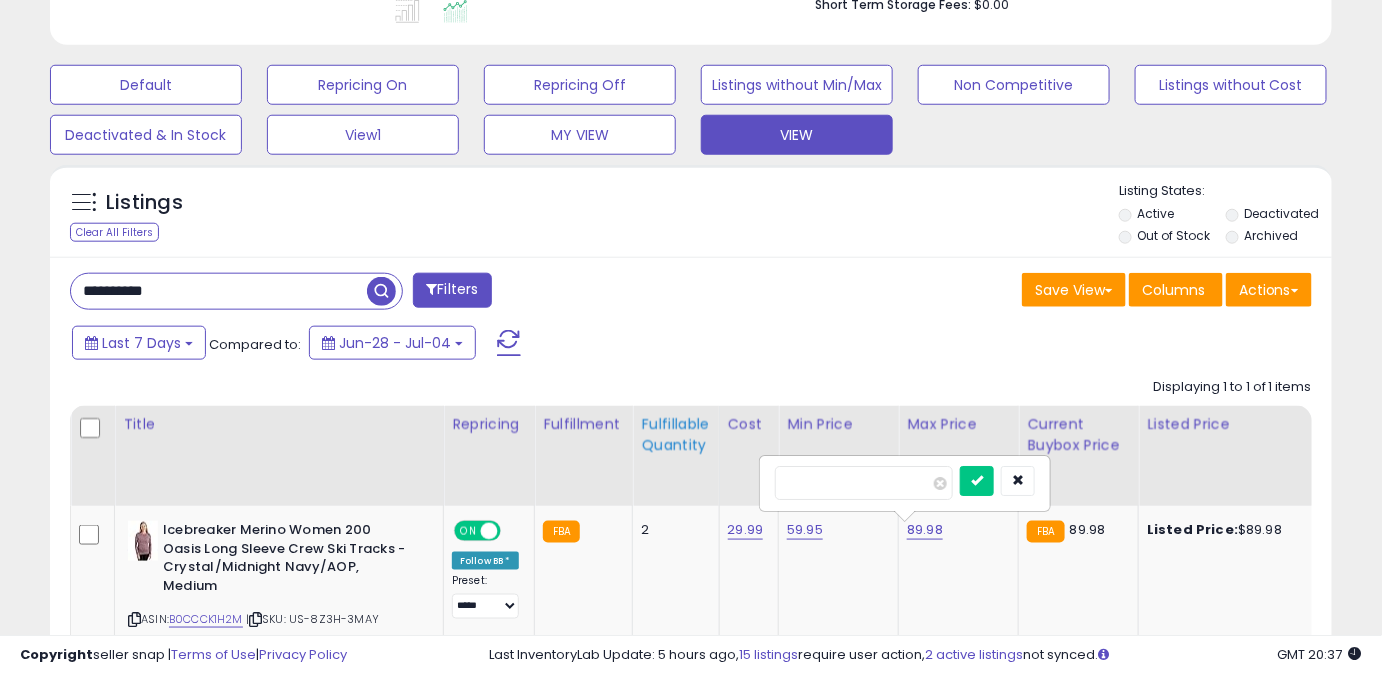 drag, startPoint x: 857, startPoint y: 479, endPoint x: 700, endPoint y: 486, distance: 157.15598 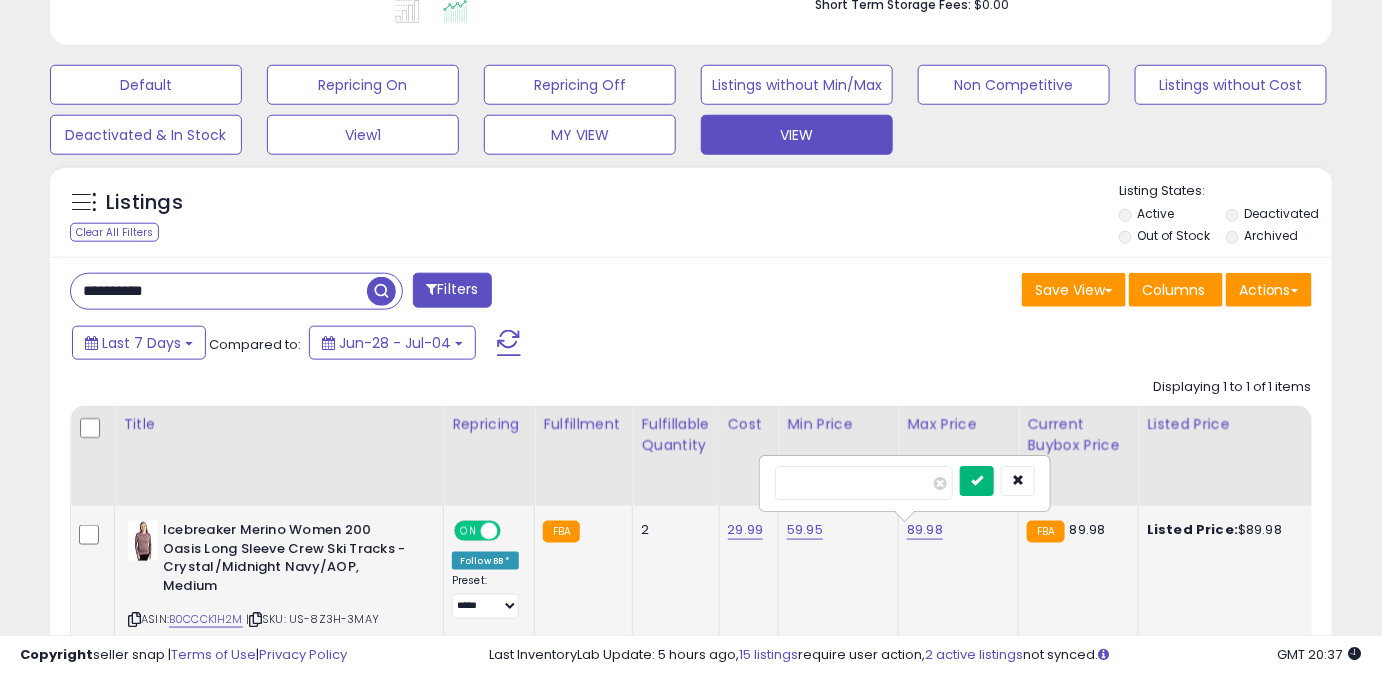 type on "*****" 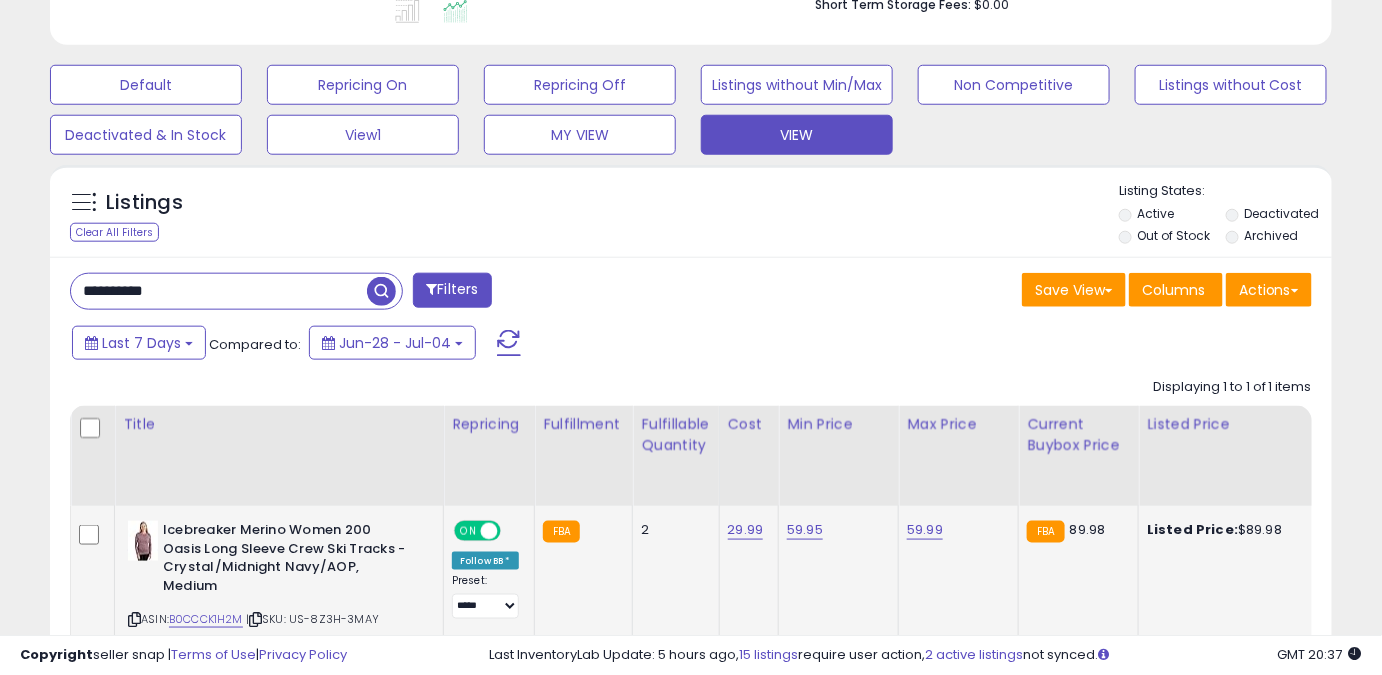 drag, startPoint x: 290, startPoint y: 290, endPoint x: 0, endPoint y: 325, distance: 292.10443 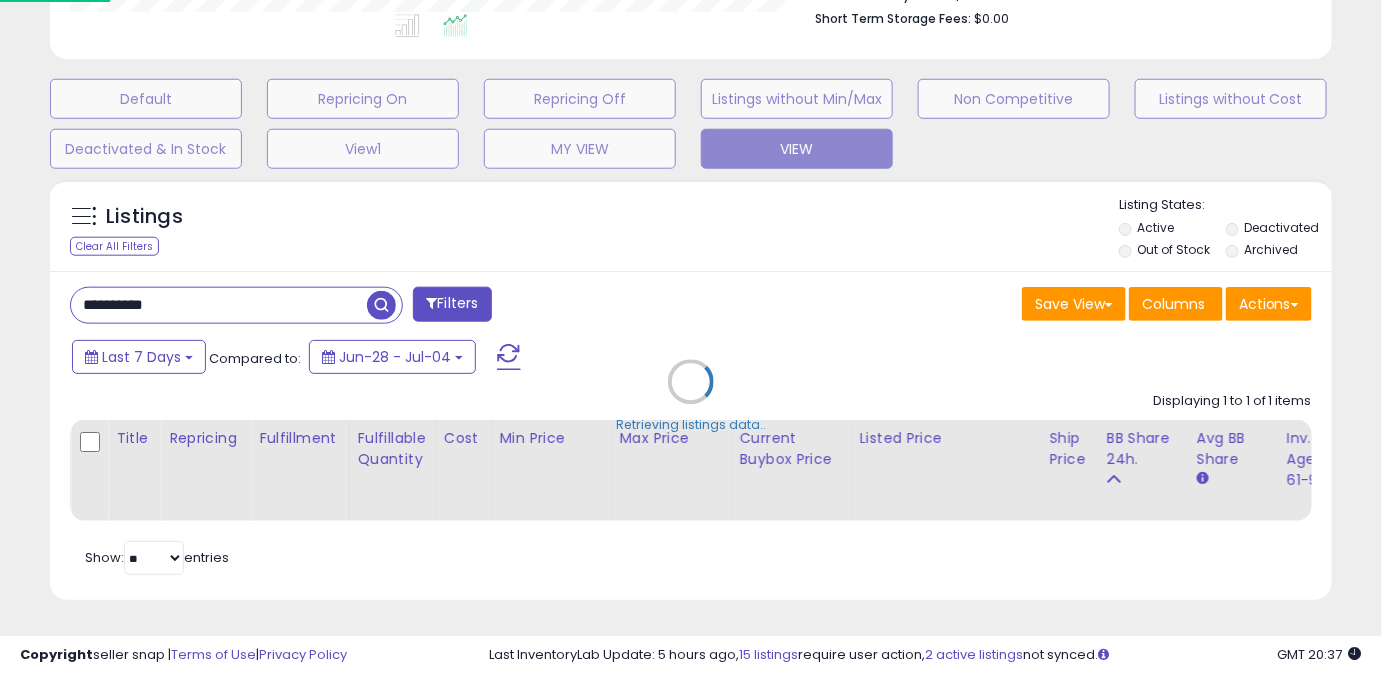 scroll, scrollTop: 999589, scrollLeft: 999249, axis: both 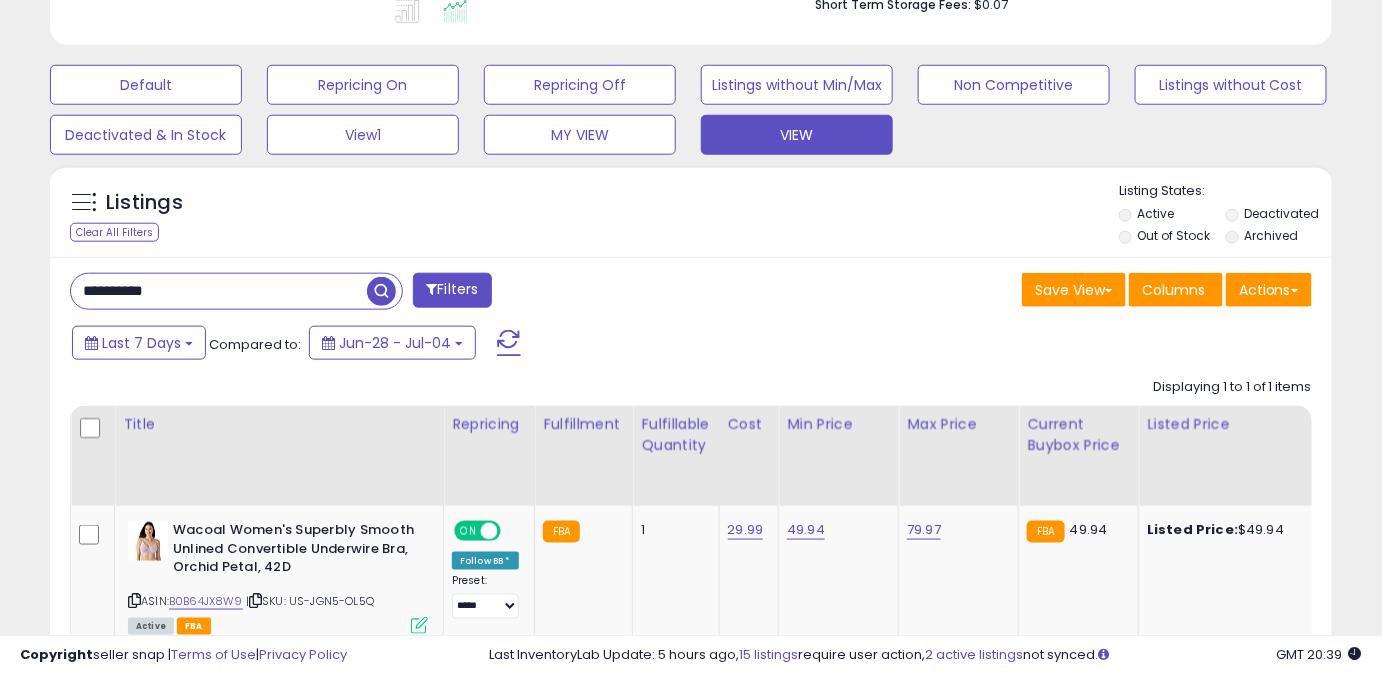 drag, startPoint x: 232, startPoint y: 306, endPoint x: 0, endPoint y: 319, distance: 232.36394 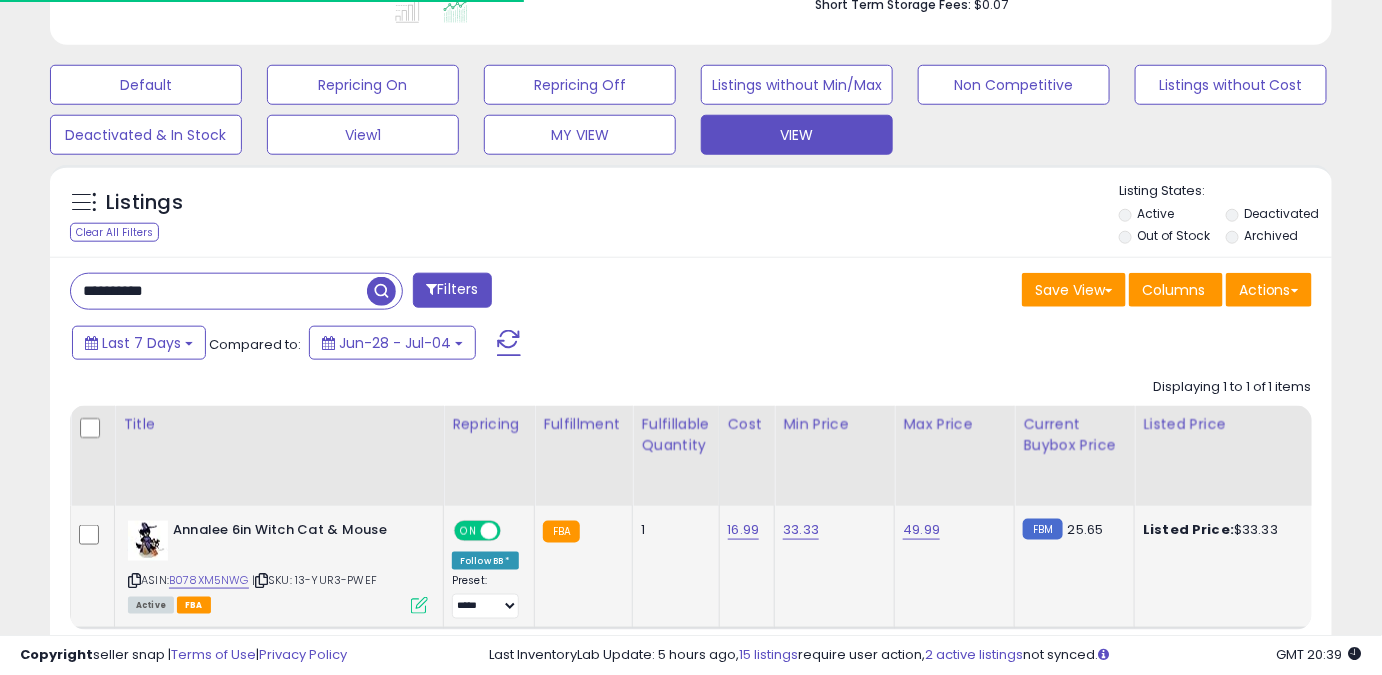 scroll, scrollTop: 410, scrollLeft: 741, axis: both 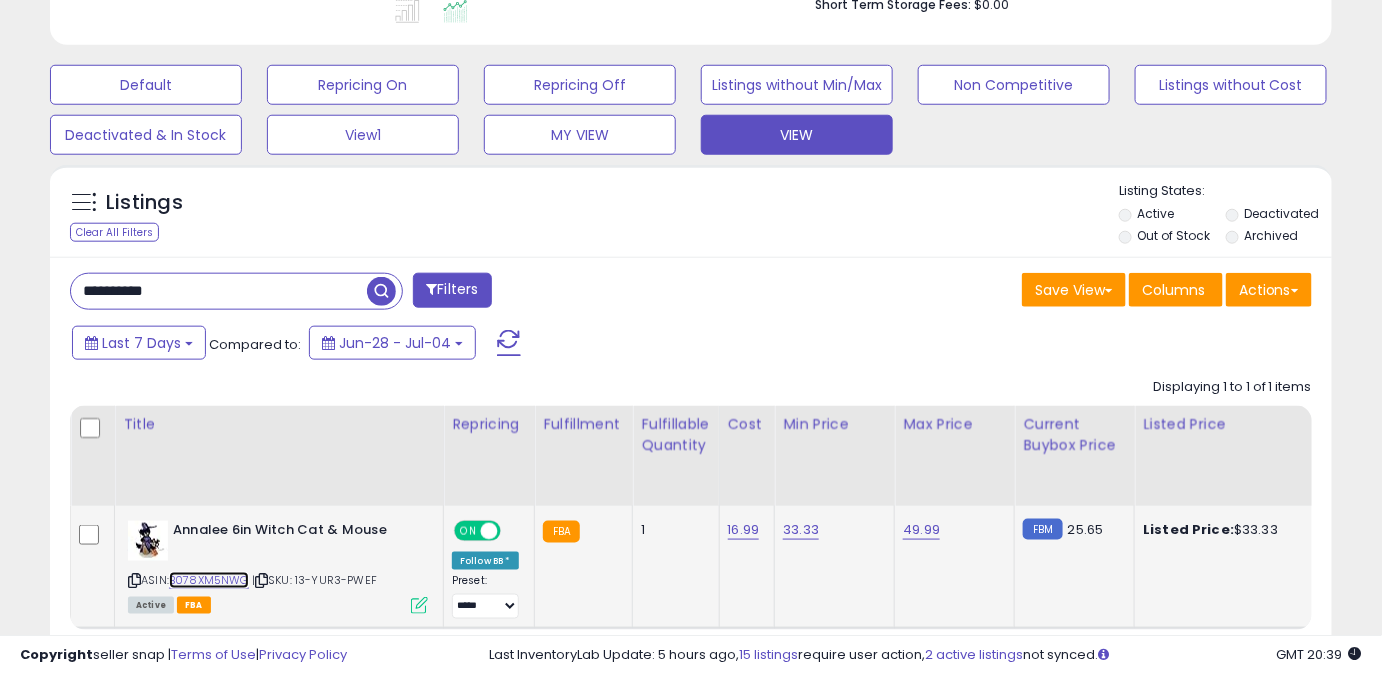click on "B078XM5NWG" at bounding box center (209, 580) 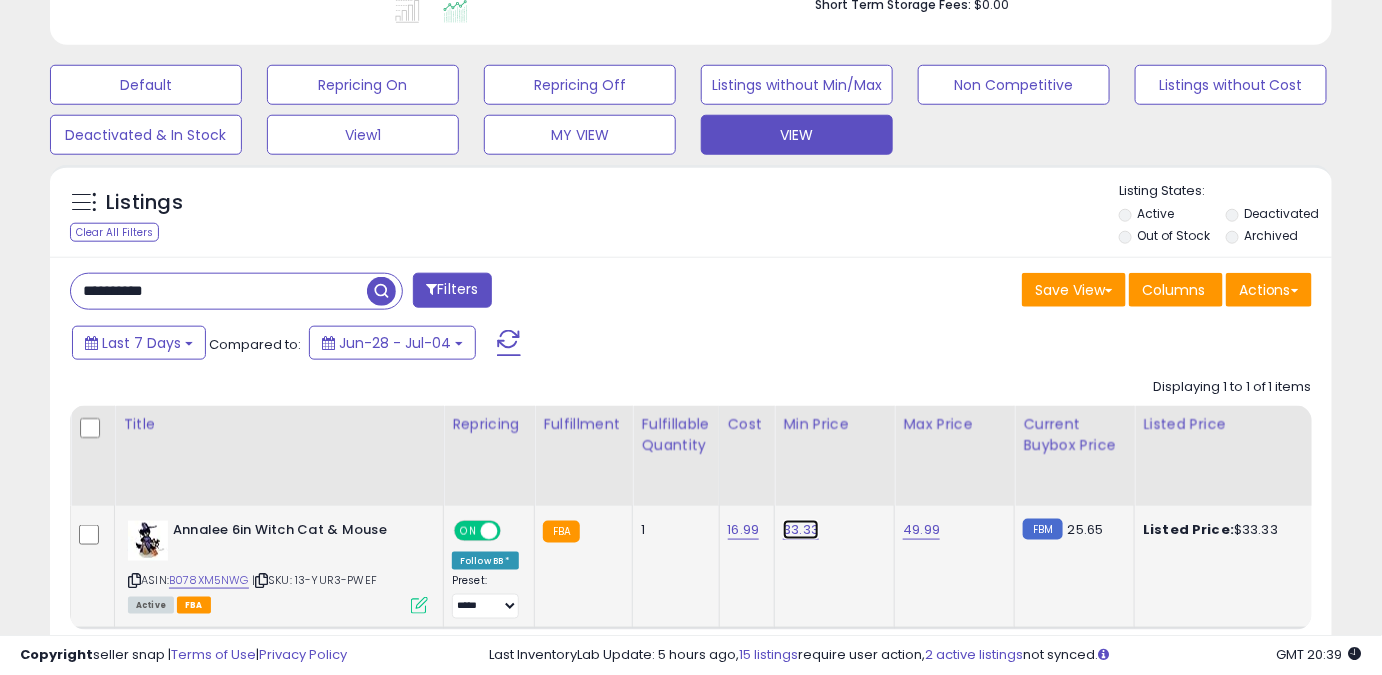click on "33.33" at bounding box center (801, 530) 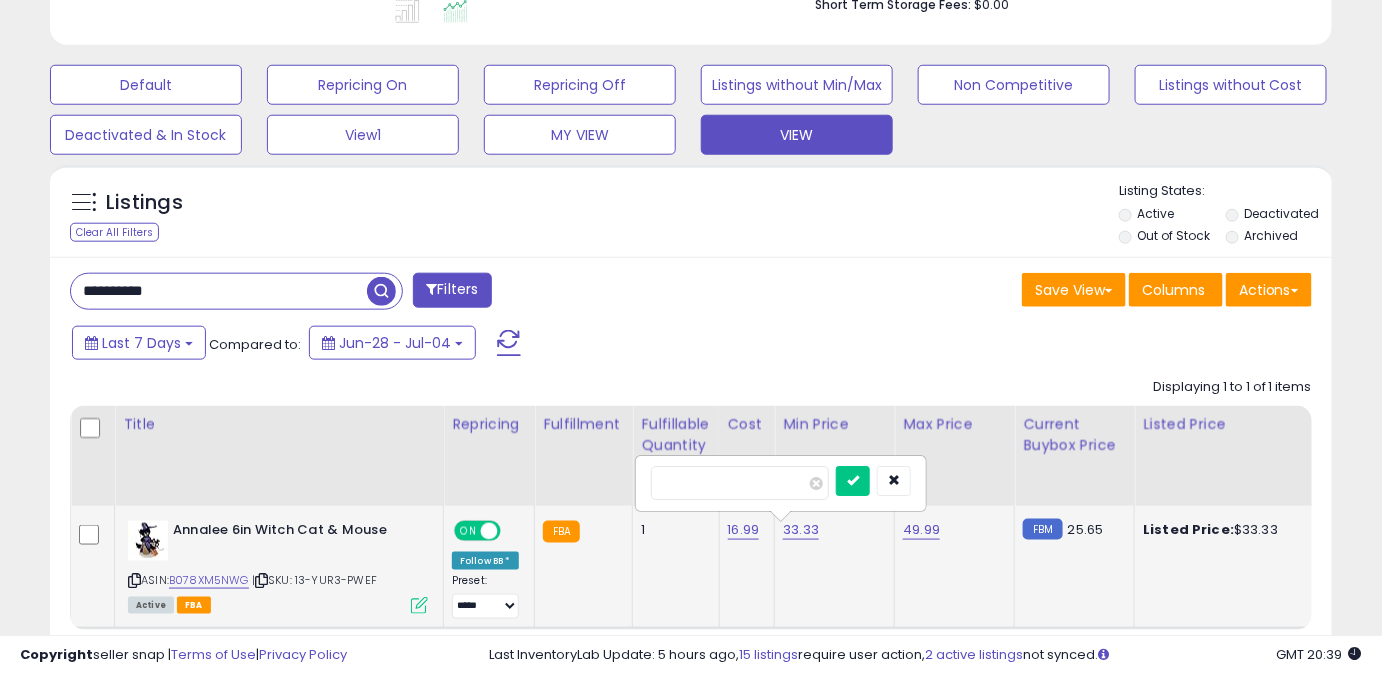 drag, startPoint x: 765, startPoint y: 488, endPoint x: 473, endPoint y: 515, distance: 293.24564 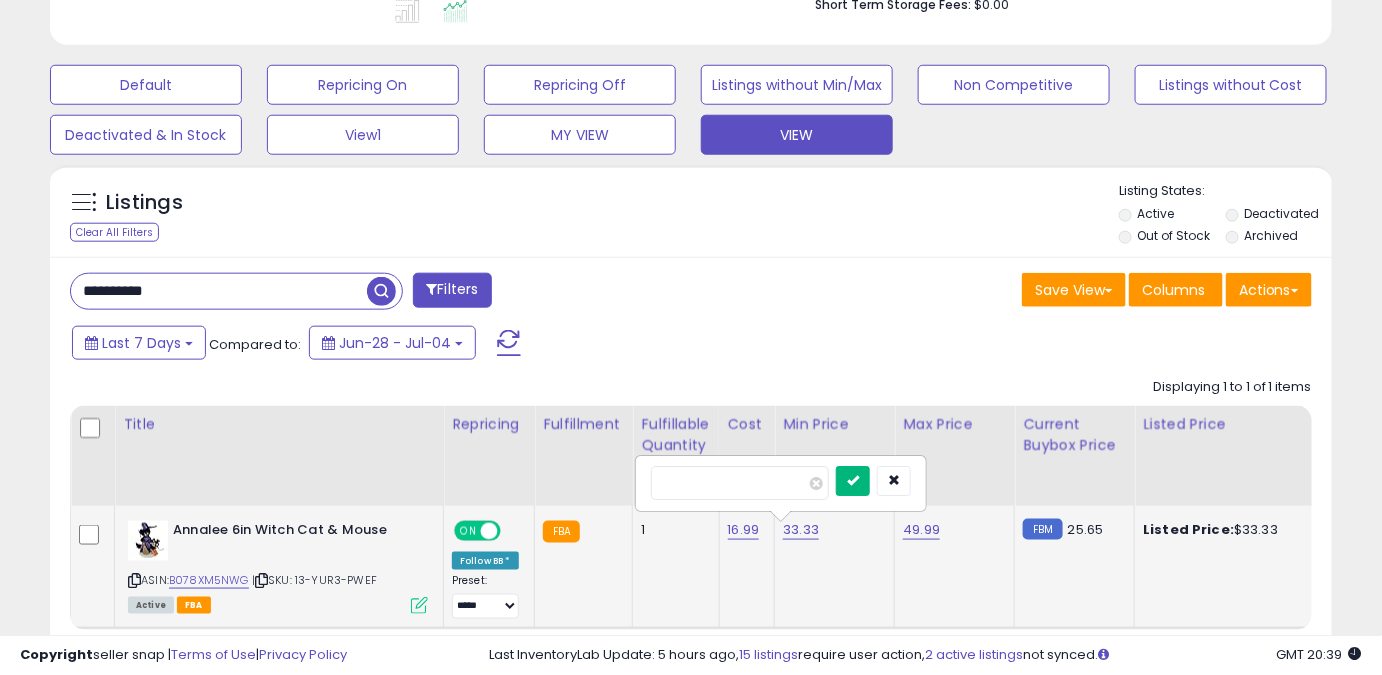 type on "*****" 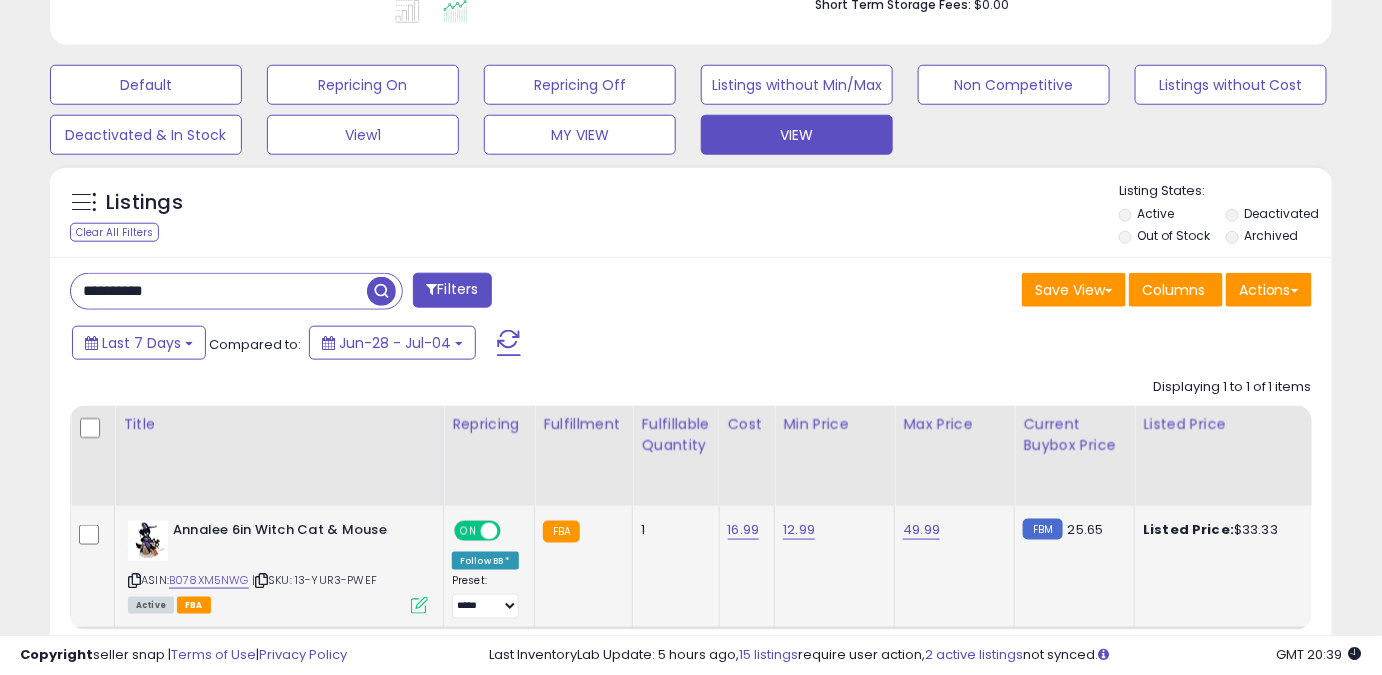 drag, startPoint x: 207, startPoint y: 291, endPoint x: 0, endPoint y: 298, distance: 207.11832 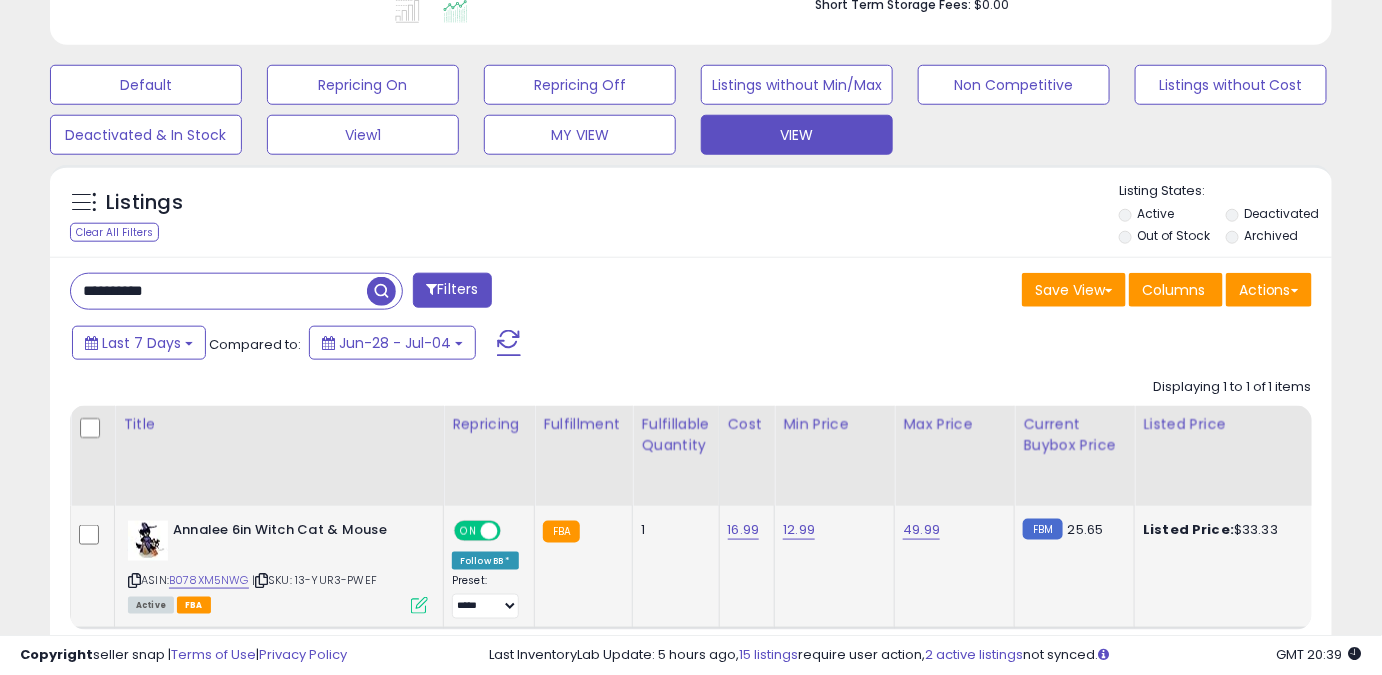paste 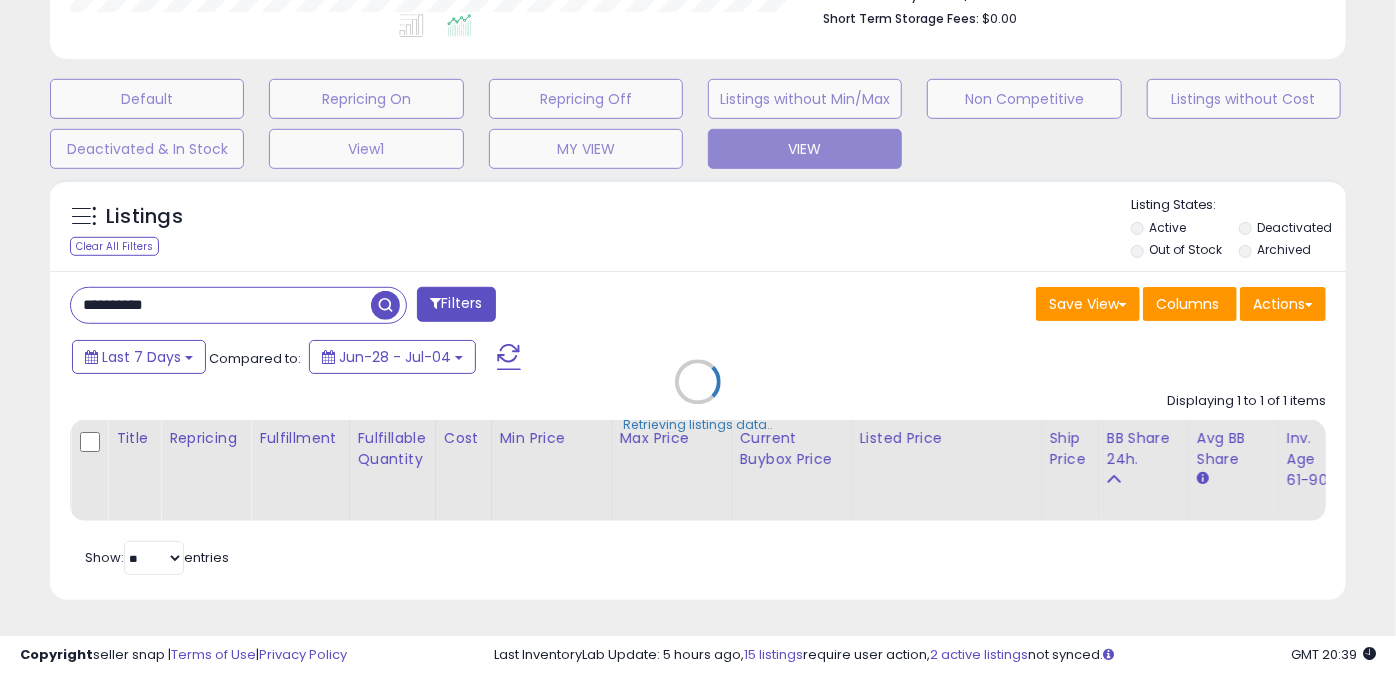 scroll, scrollTop: 999589, scrollLeft: 999249, axis: both 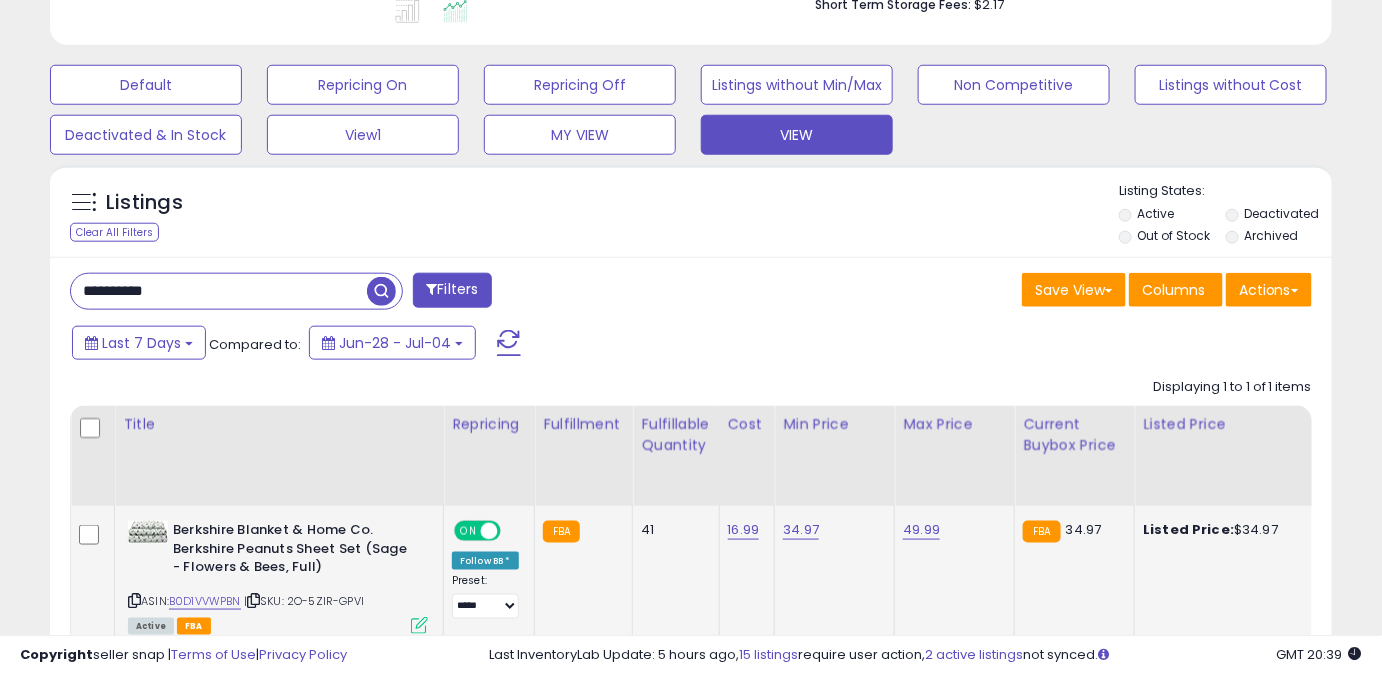 type on "**********" 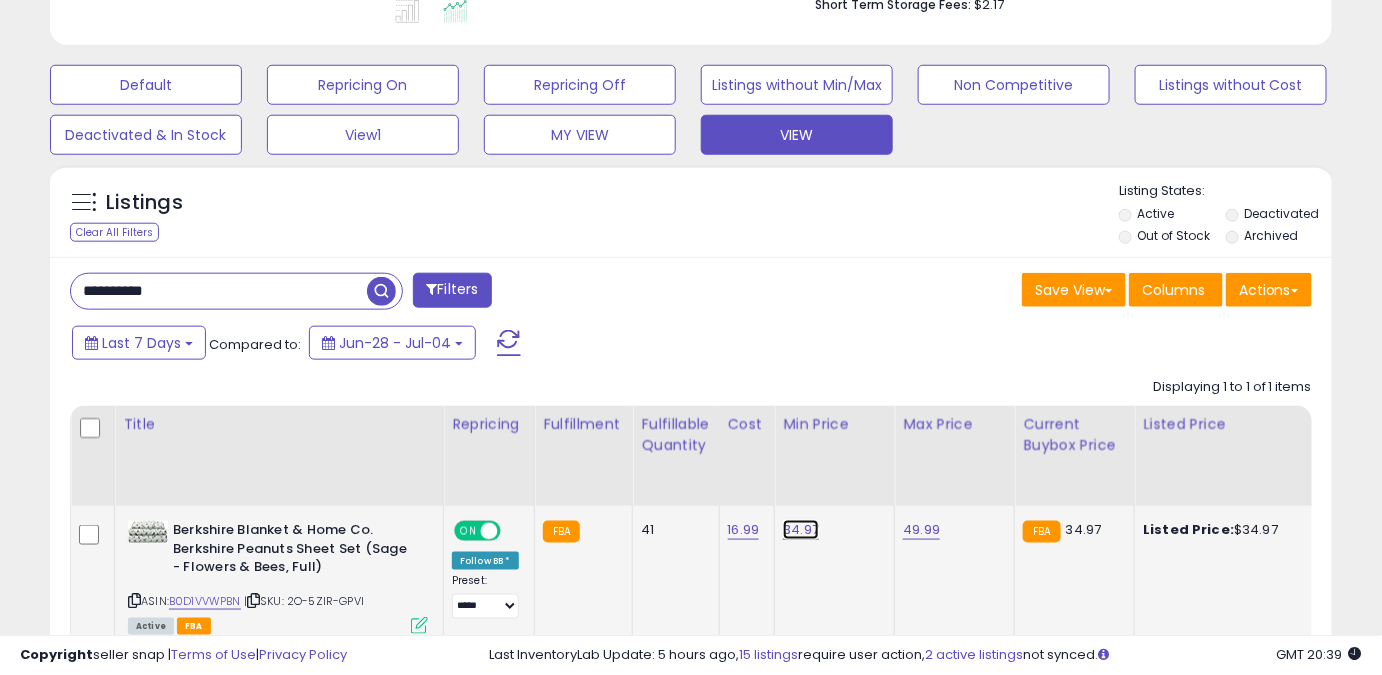 click on "34.97" at bounding box center [801, 530] 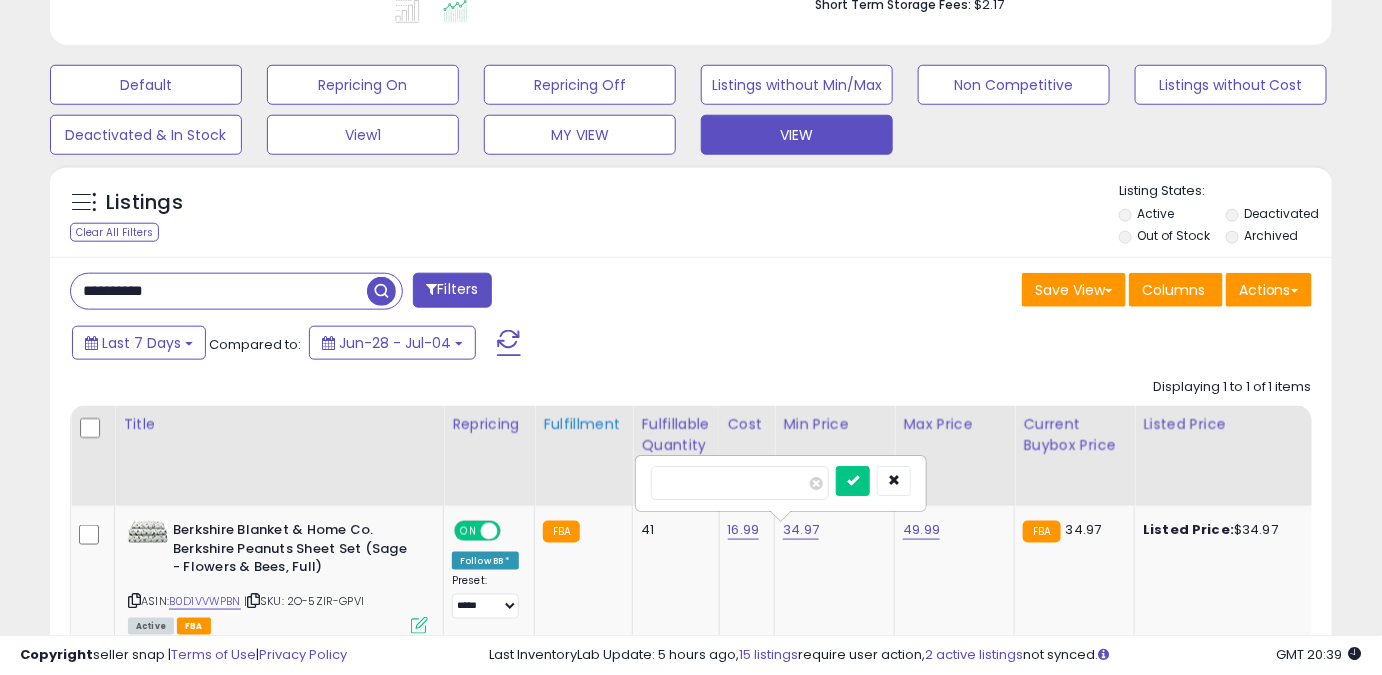 drag, startPoint x: 717, startPoint y: 474, endPoint x: 581, endPoint y: 490, distance: 136.93794 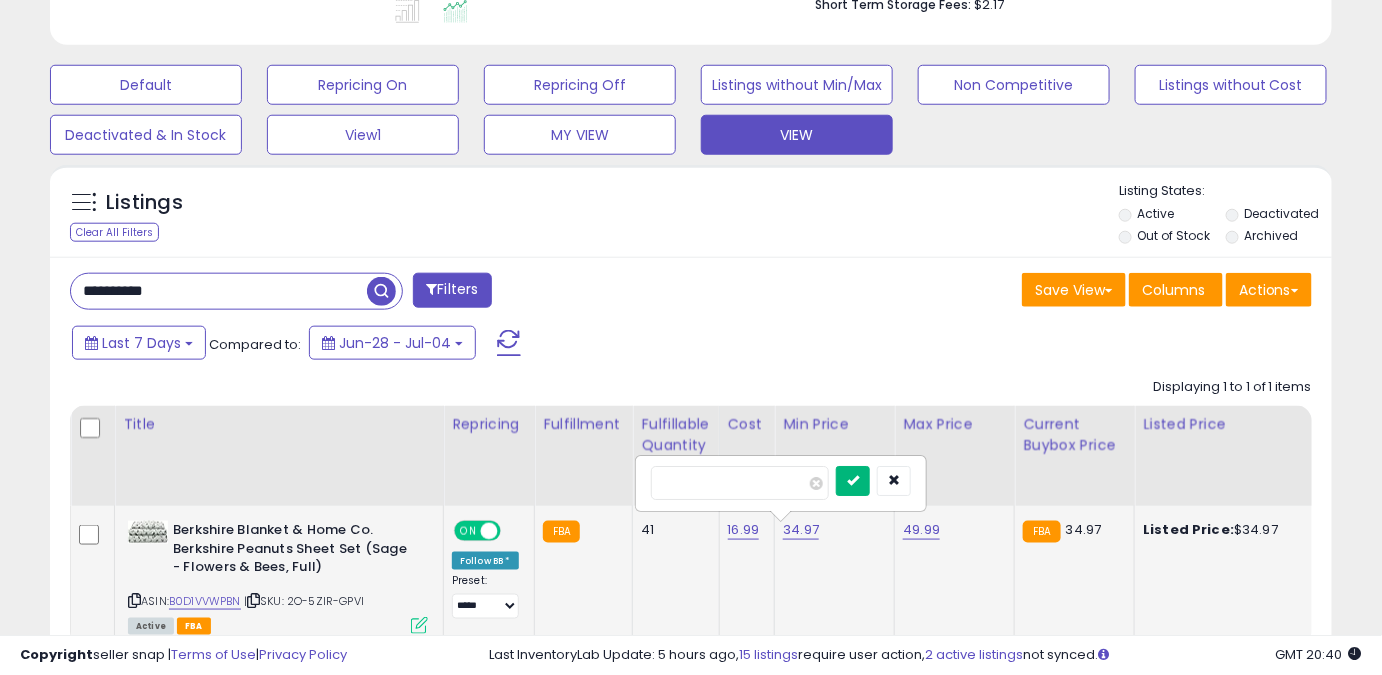 type on "*****" 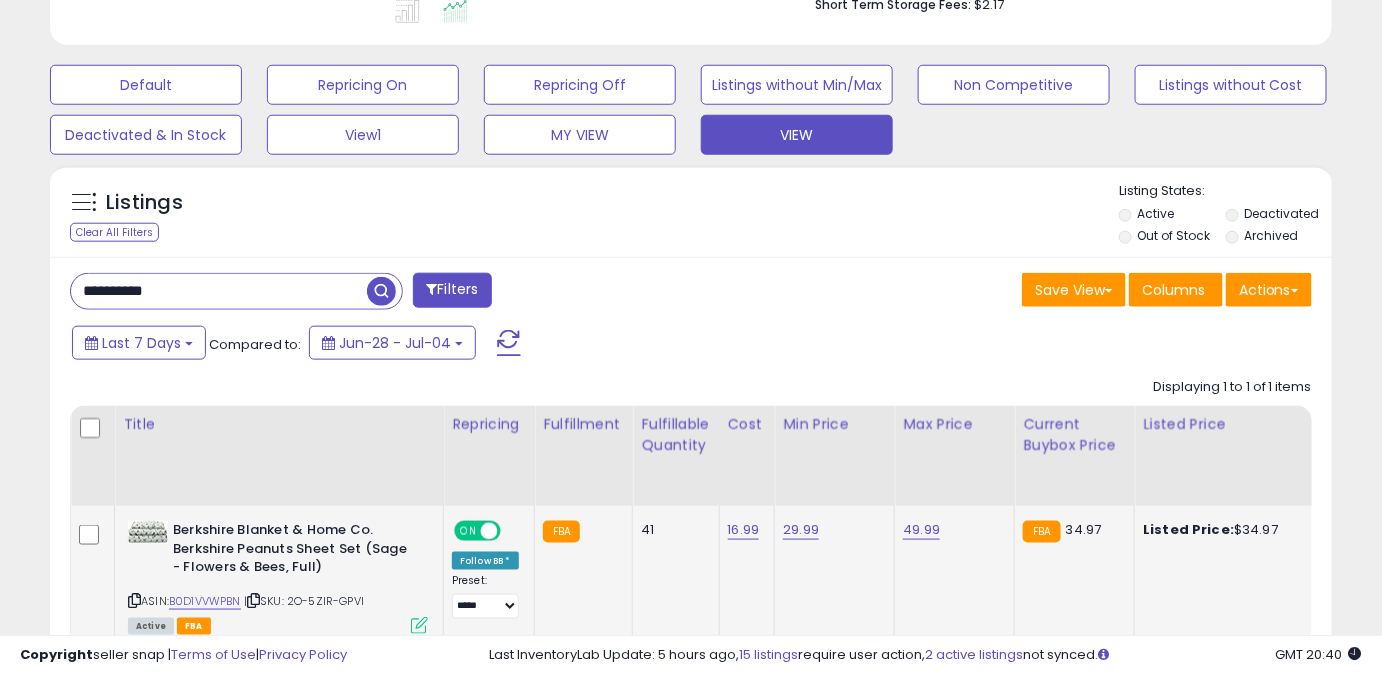drag, startPoint x: 224, startPoint y: 306, endPoint x: 0, endPoint y: 317, distance: 224.26993 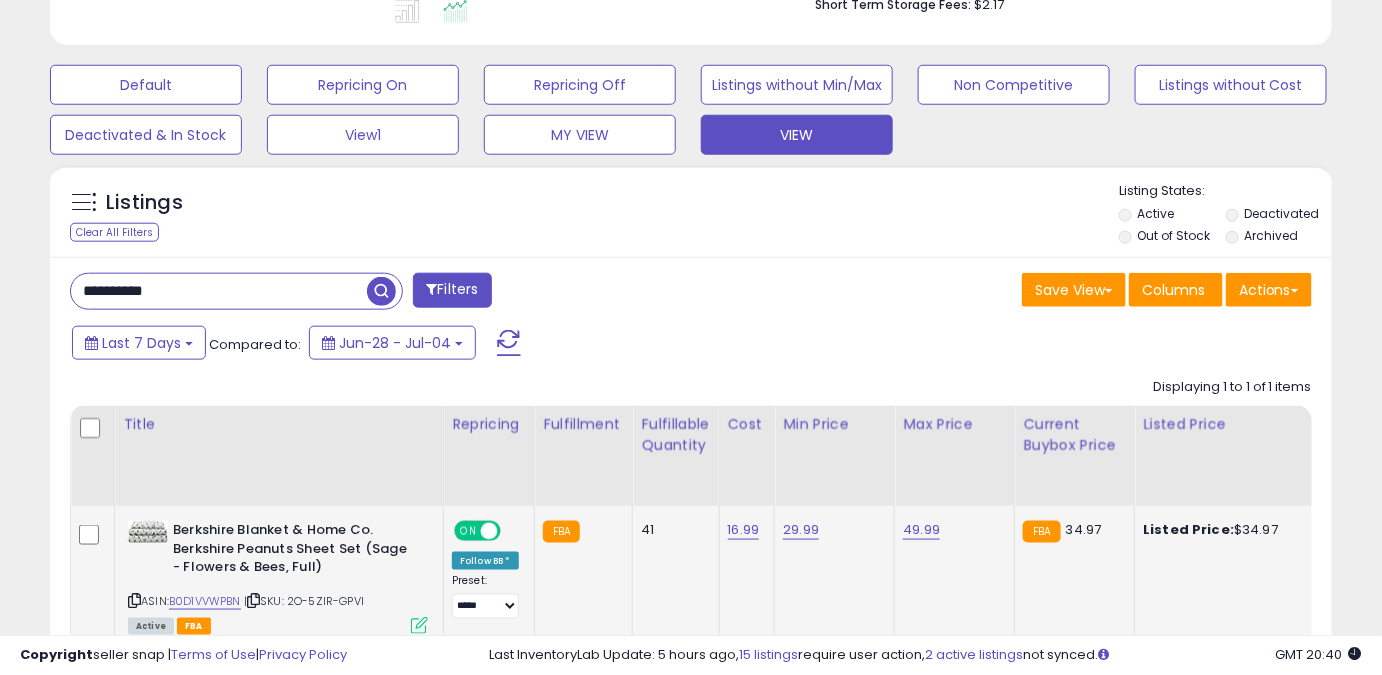 paste 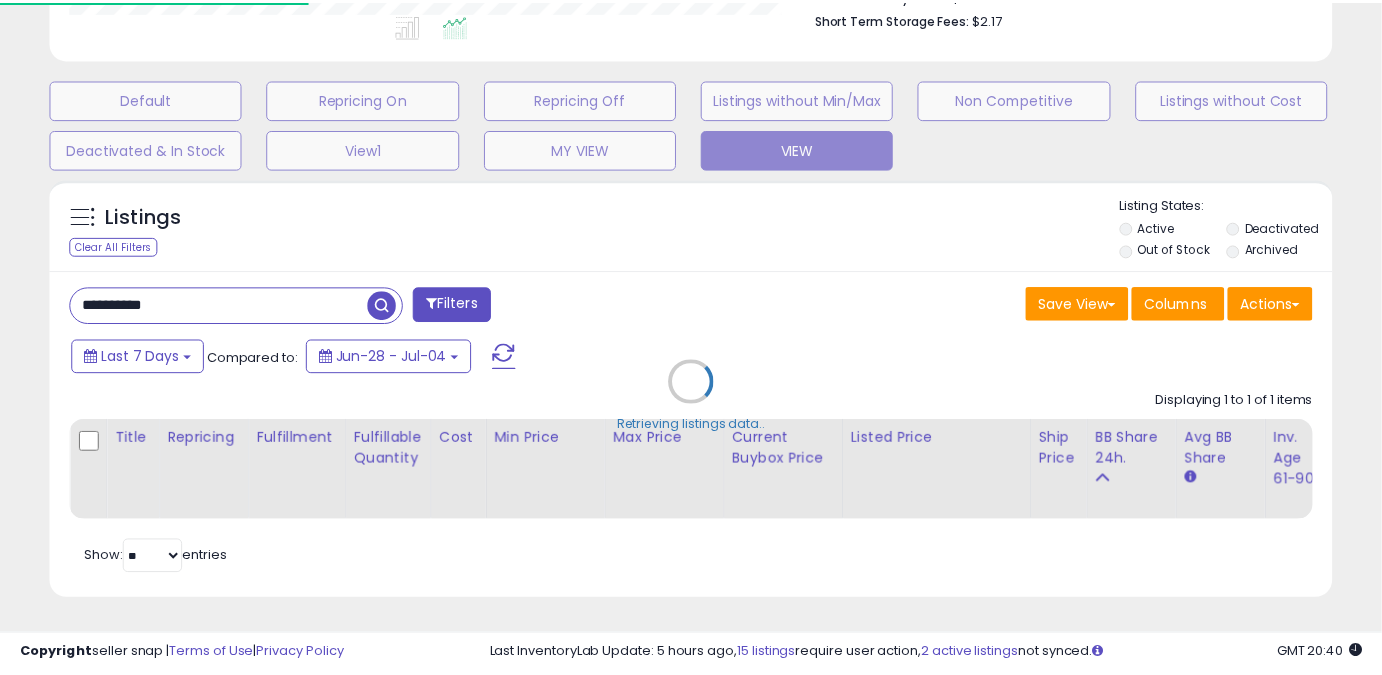 scroll, scrollTop: 410, scrollLeft: 741, axis: both 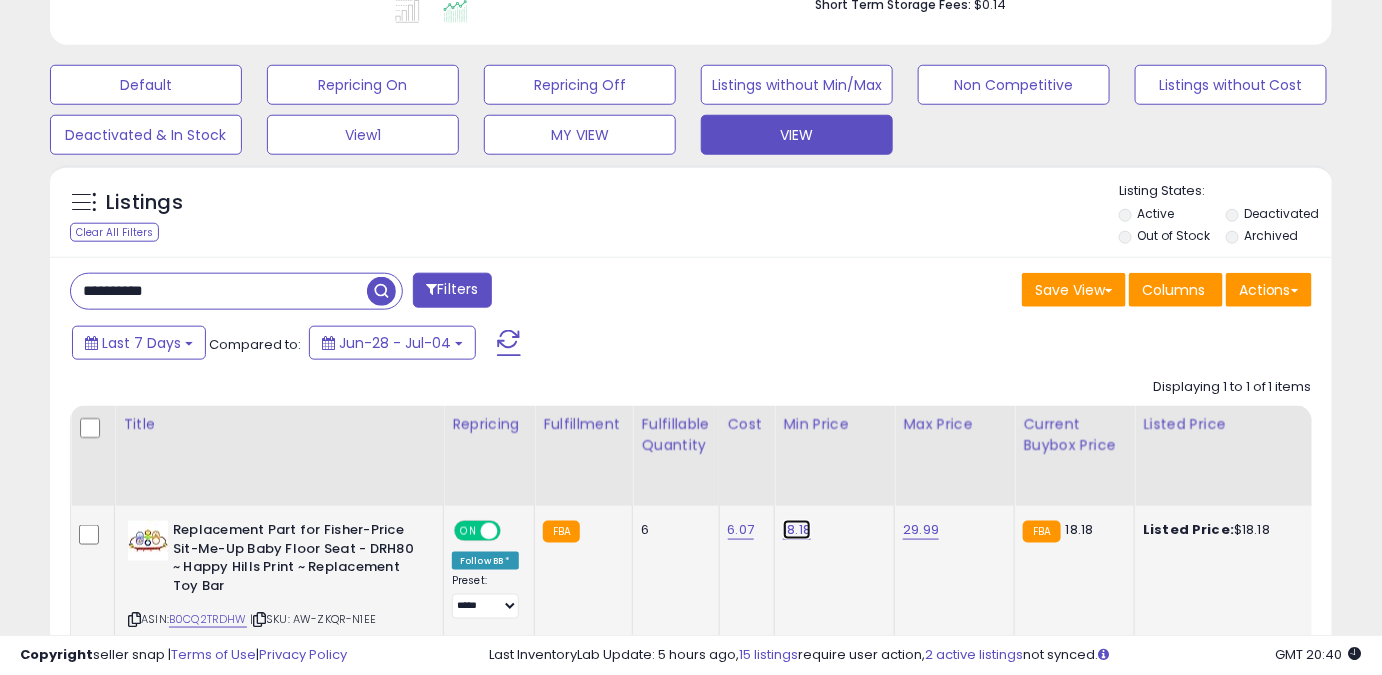click on "18.18" at bounding box center (797, 530) 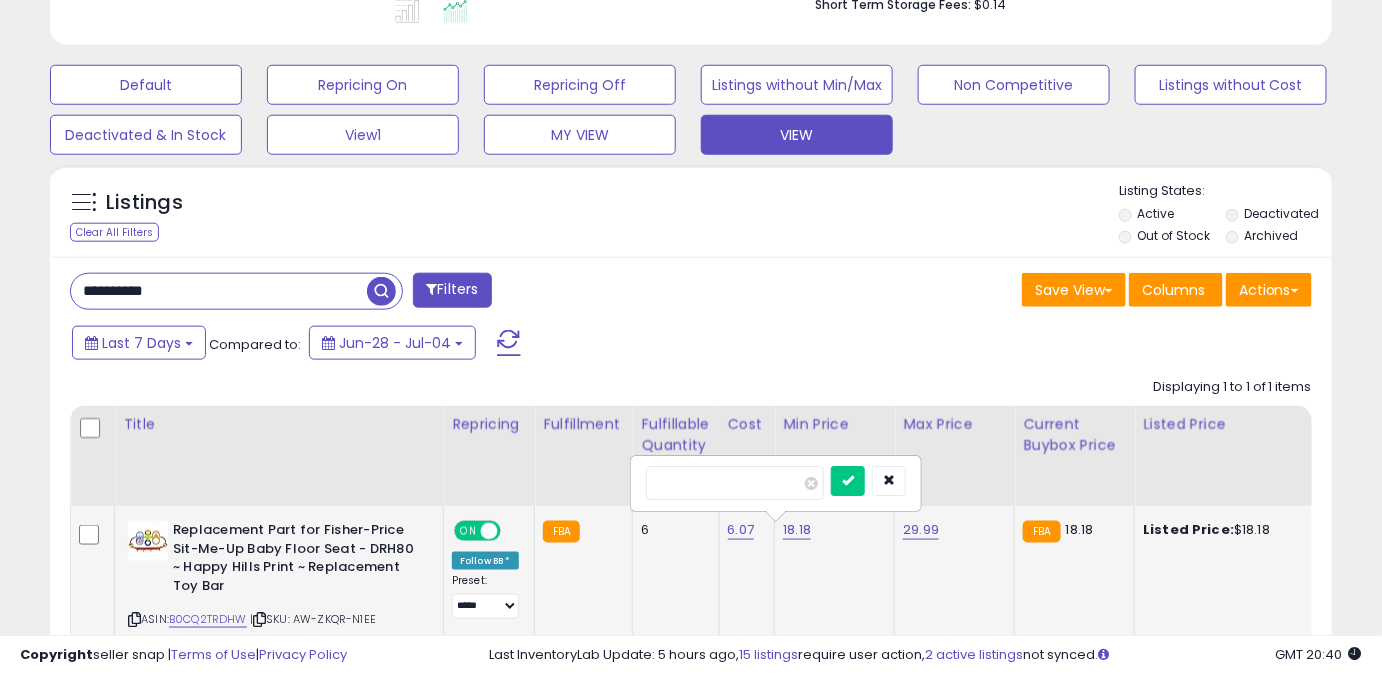 drag, startPoint x: 698, startPoint y: 482, endPoint x: 519, endPoint y: 510, distance: 181.17671 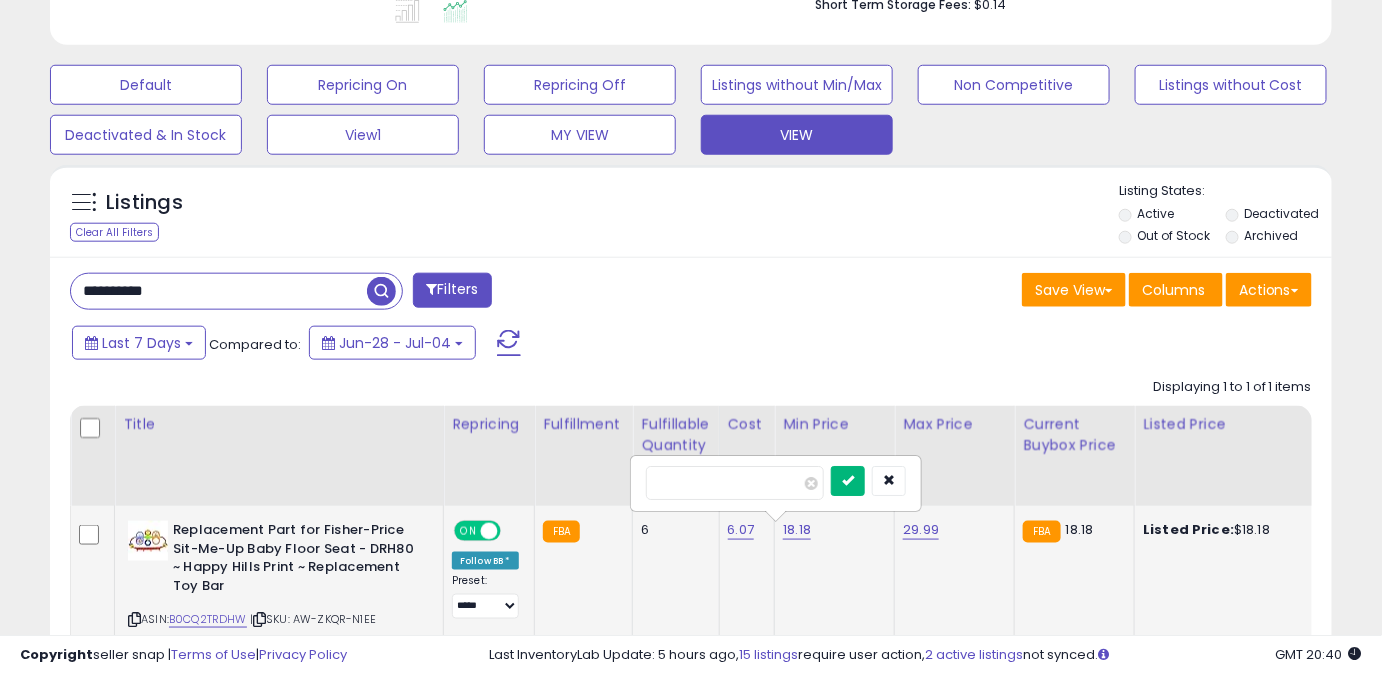 type on "*****" 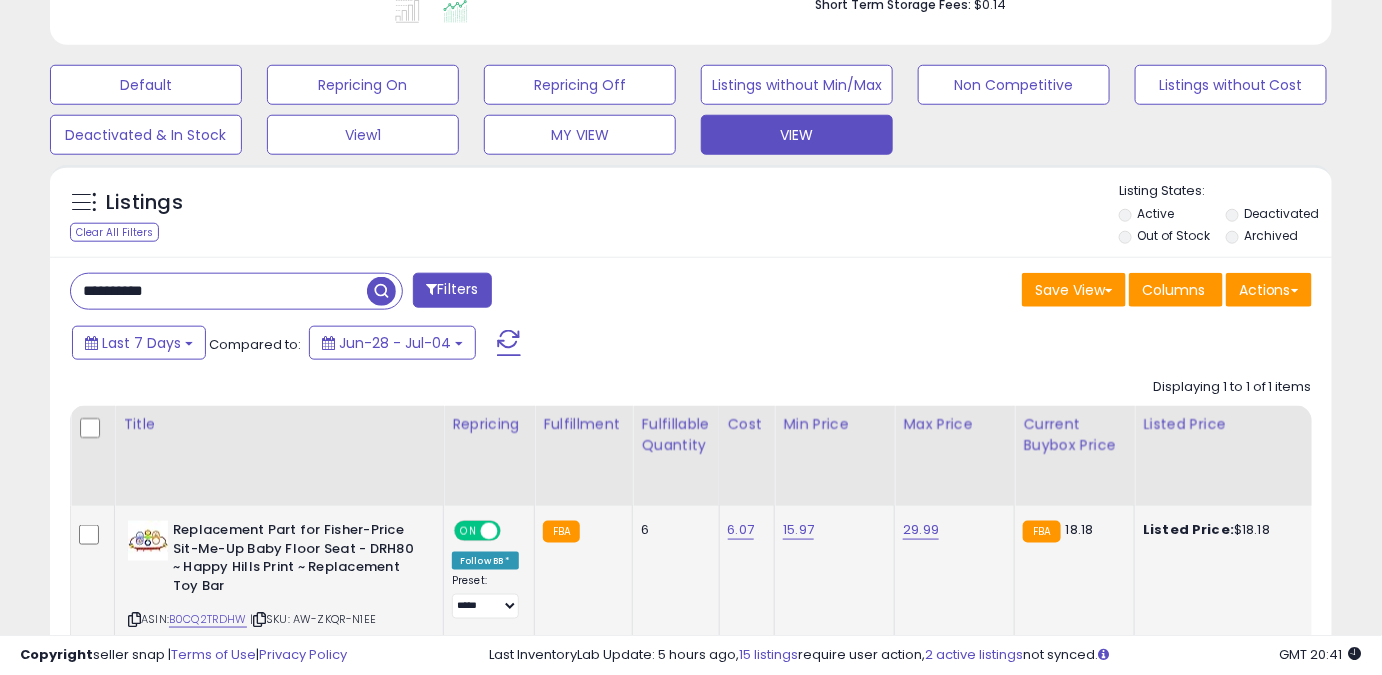 drag, startPoint x: 221, startPoint y: 287, endPoint x: 0, endPoint y: 291, distance: 221.0362 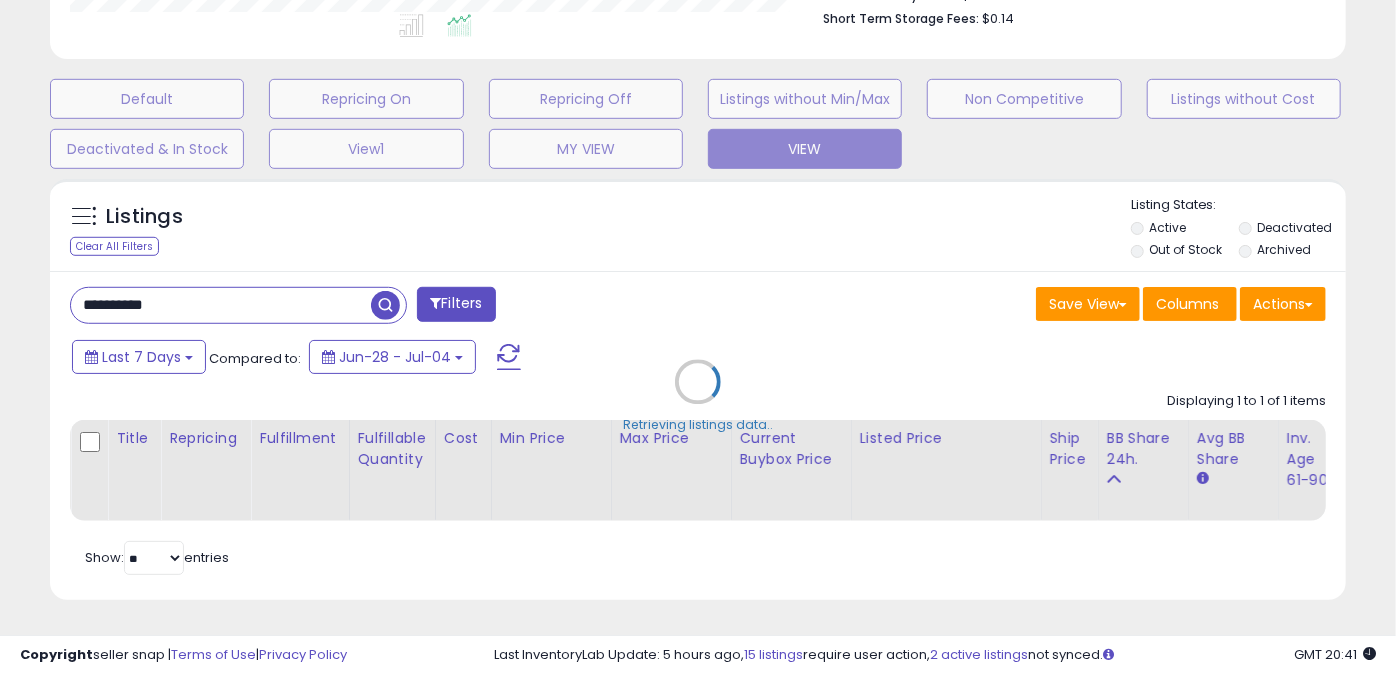 scroll, scrollTop: 999589, scrollLeft: 999249, axis: both 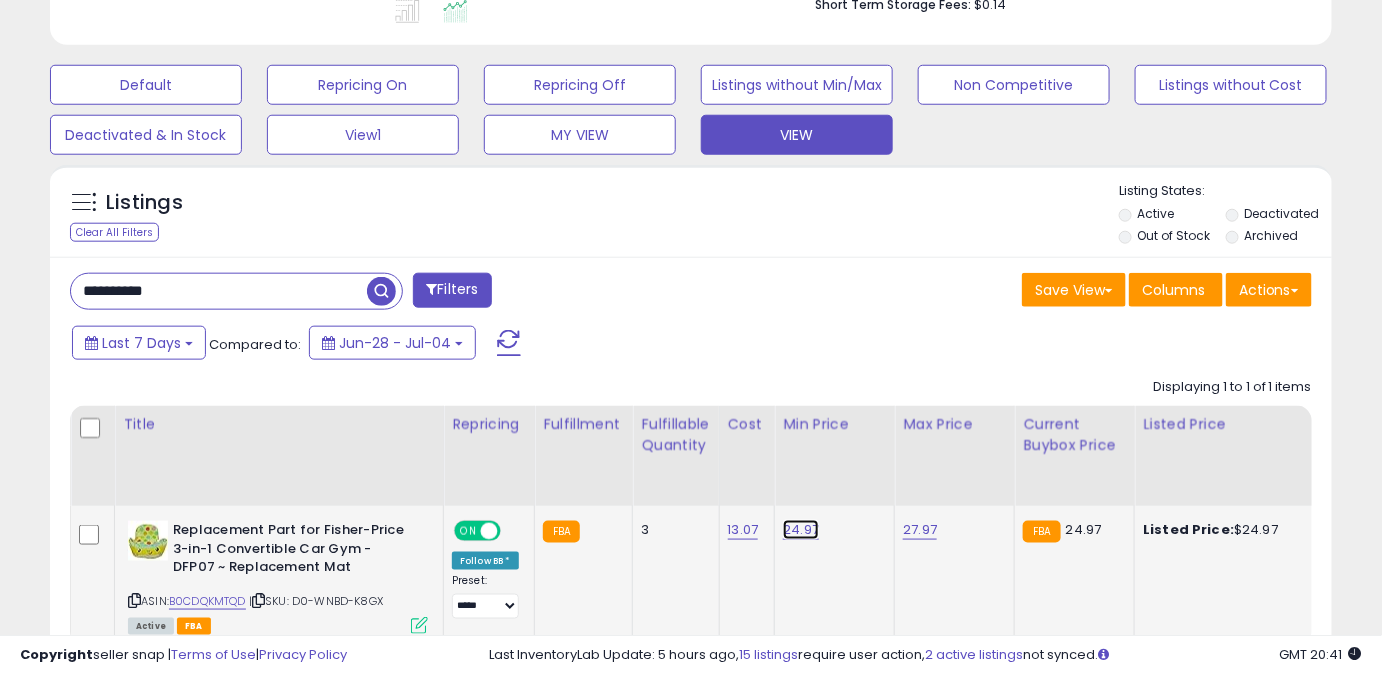 click on "24.97" at bounding box center (801, 530) 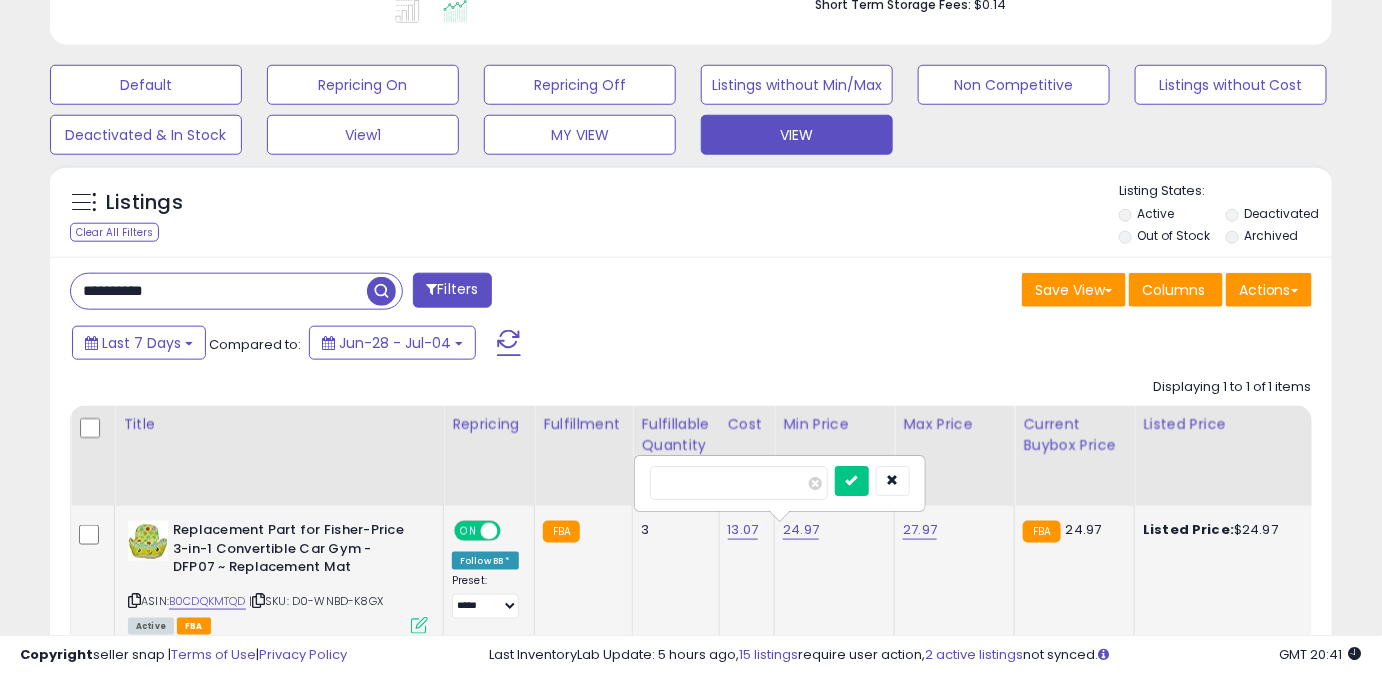 drag, startPoint x: 736, startPoint y: 484, endPoint x: 638, endPoint y: 474, distance: 98.50888 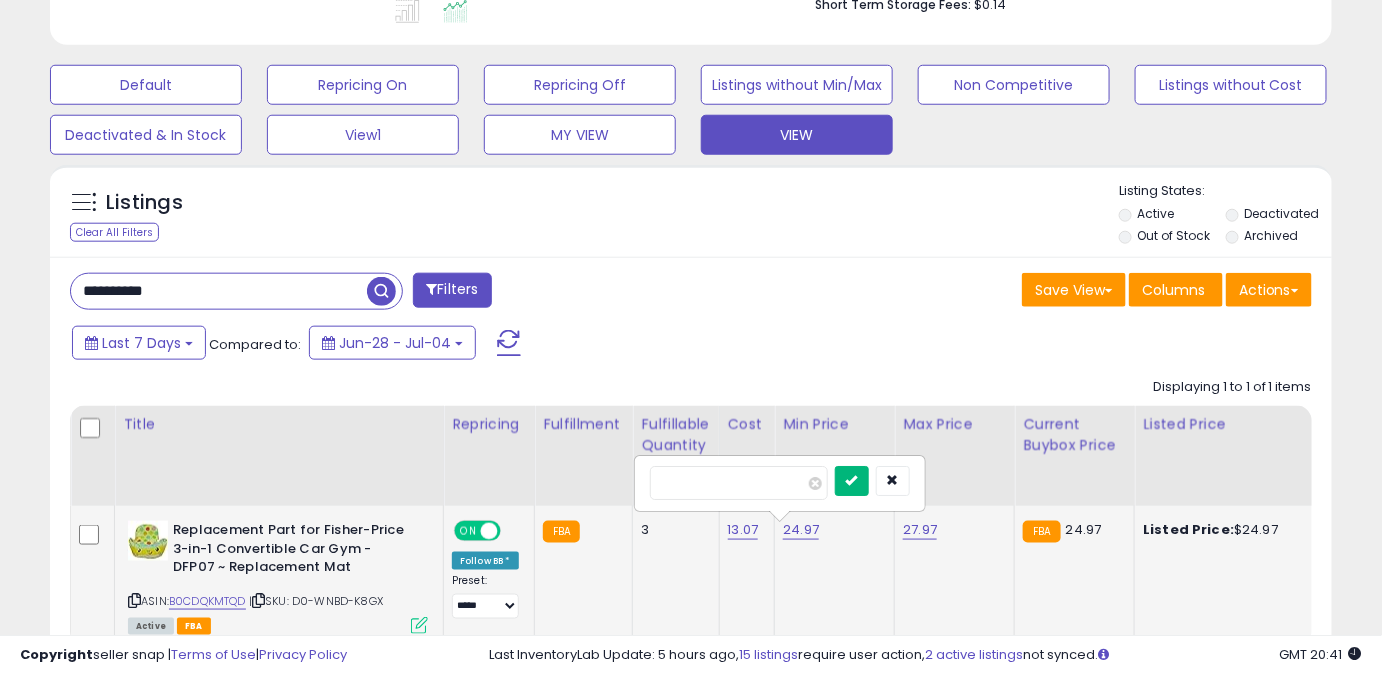 type on "*****" 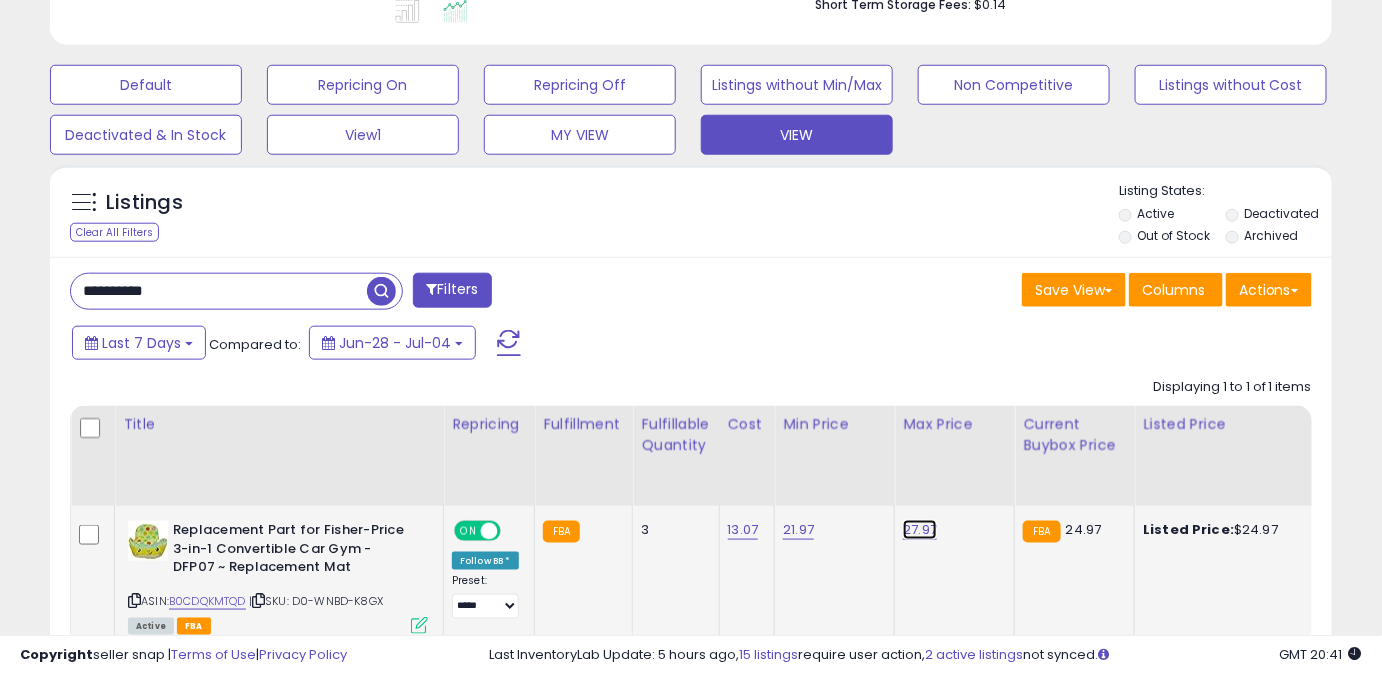 click on "27.97" at bounding box center (920, 530) 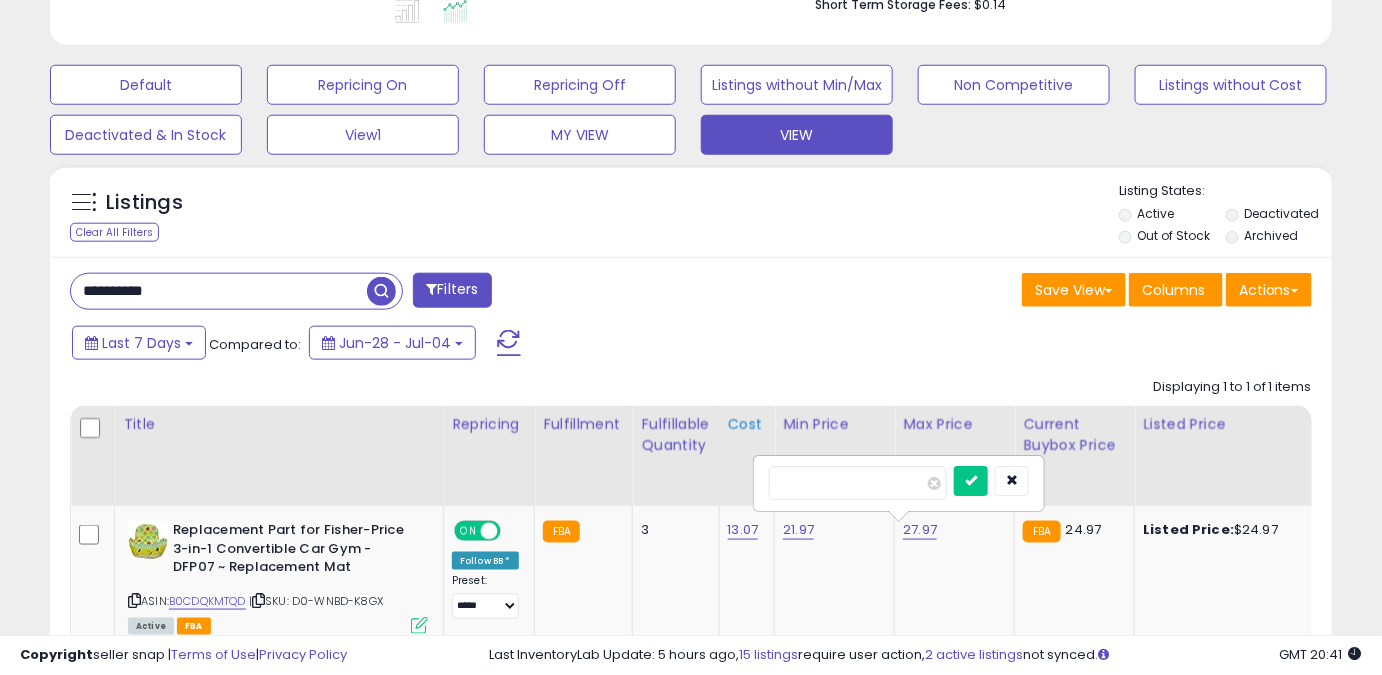 drag, startPoint x: 851, startPoint y: 489, endPoint x: 717, endPoint y: 473, distance: 134.95184 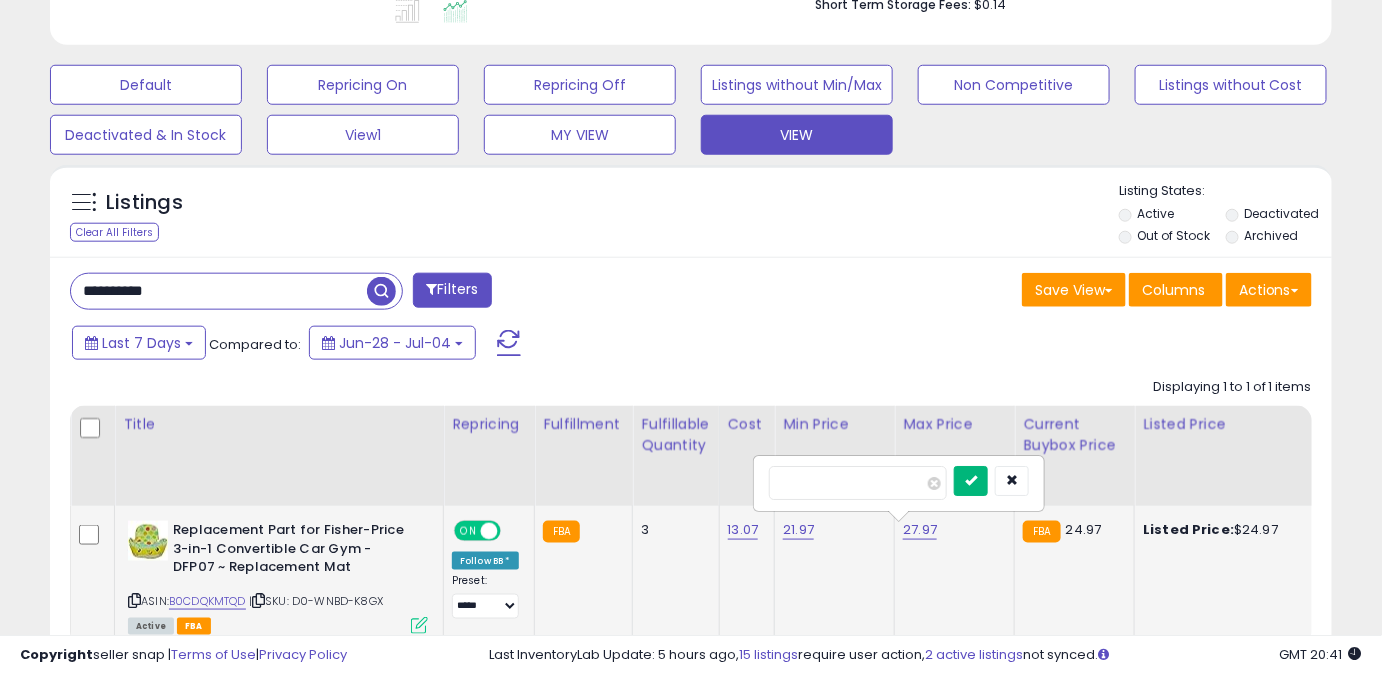 type on "*****" 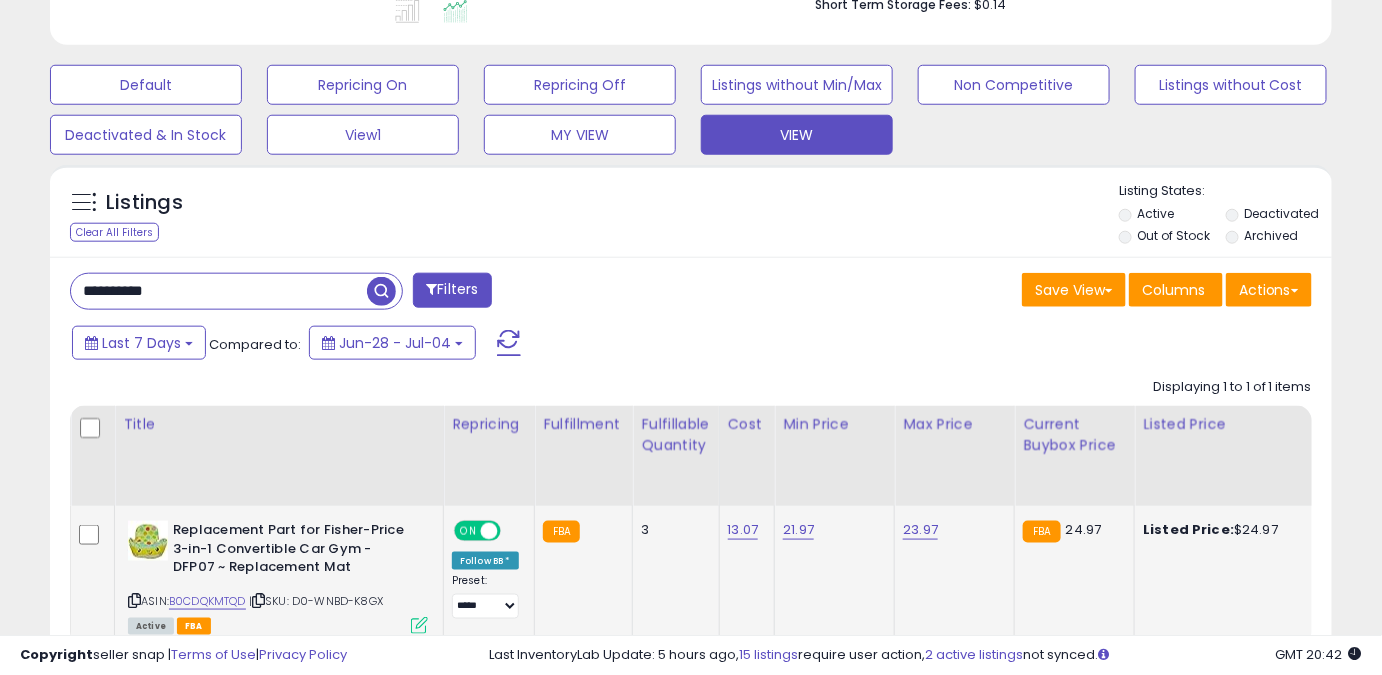 drag, startPoint x: 234, startPoint y: 303, endPoint x: 0, endPoint y: 305, distance: 234.00854 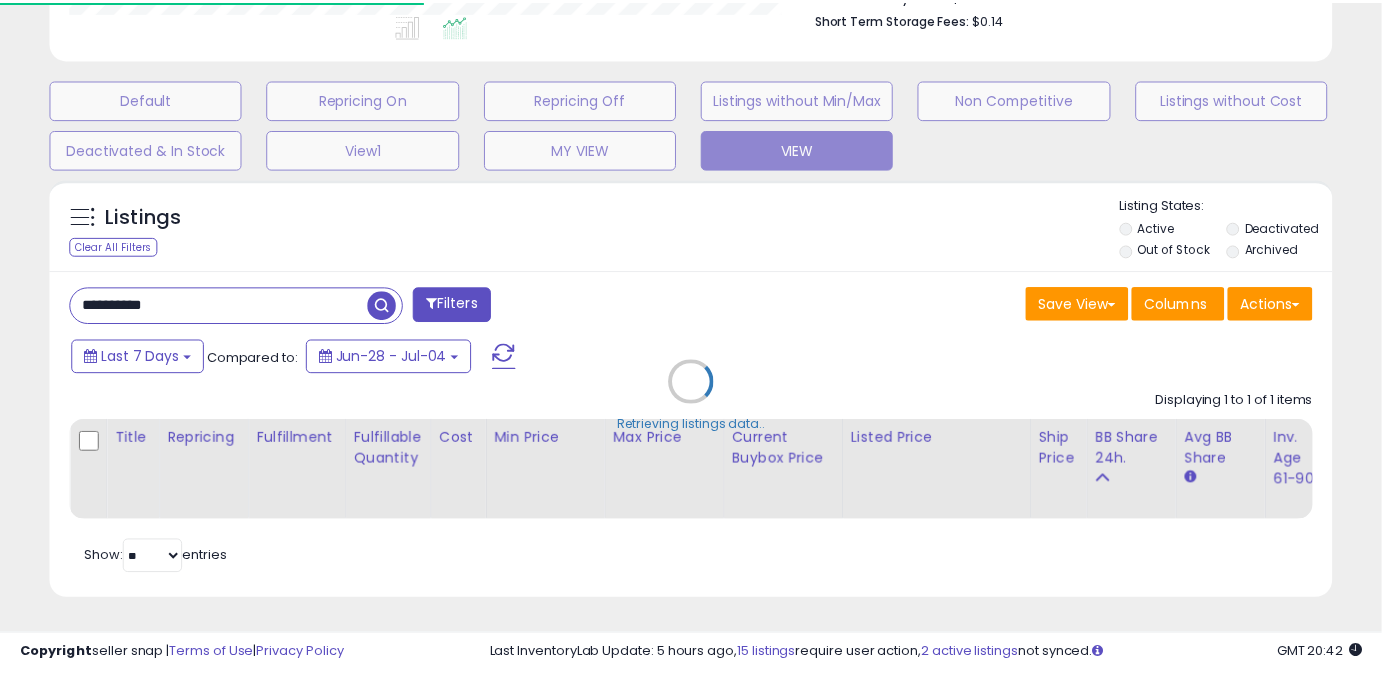 scroll, scrollTop: 410, scrollLeft: 741, axis: both 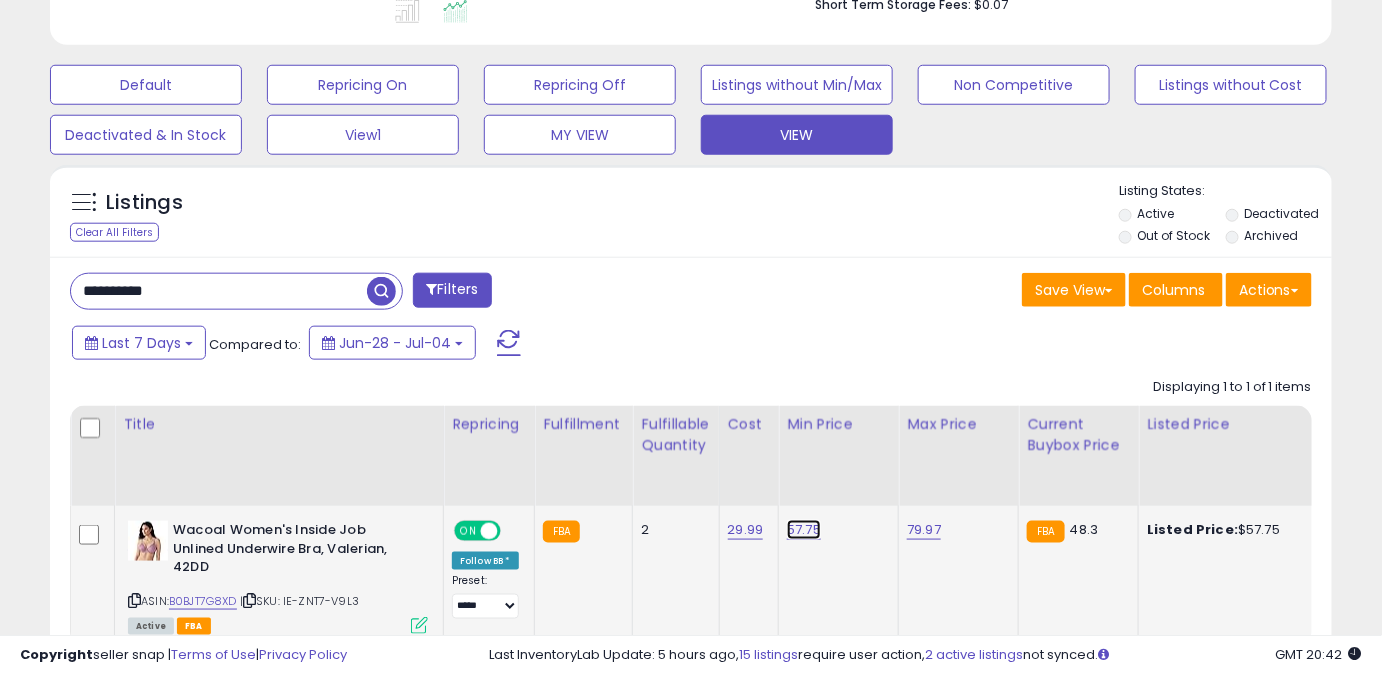 click on "57.75" at bounding box center [804, 530] 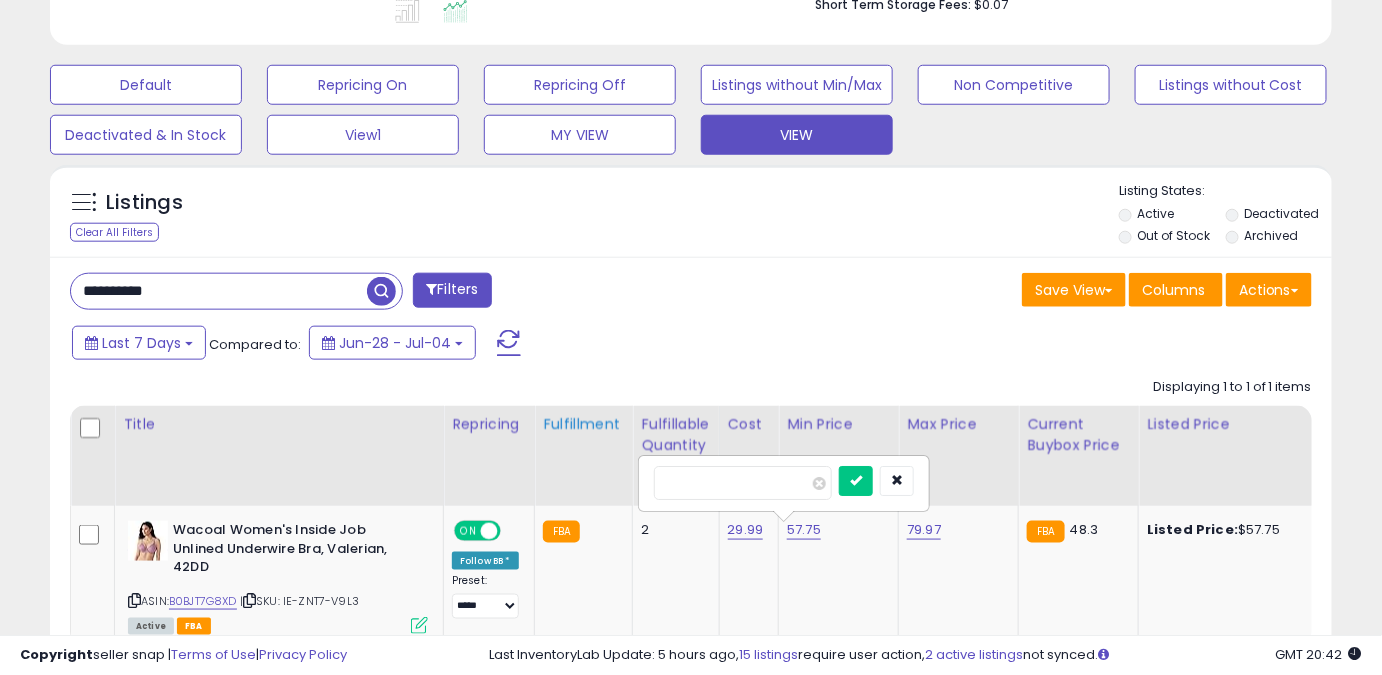 drag, startPoint x: 714, startPoint y: 487, endPoint x: 533, endPoint y: 493, distance: 181.09943 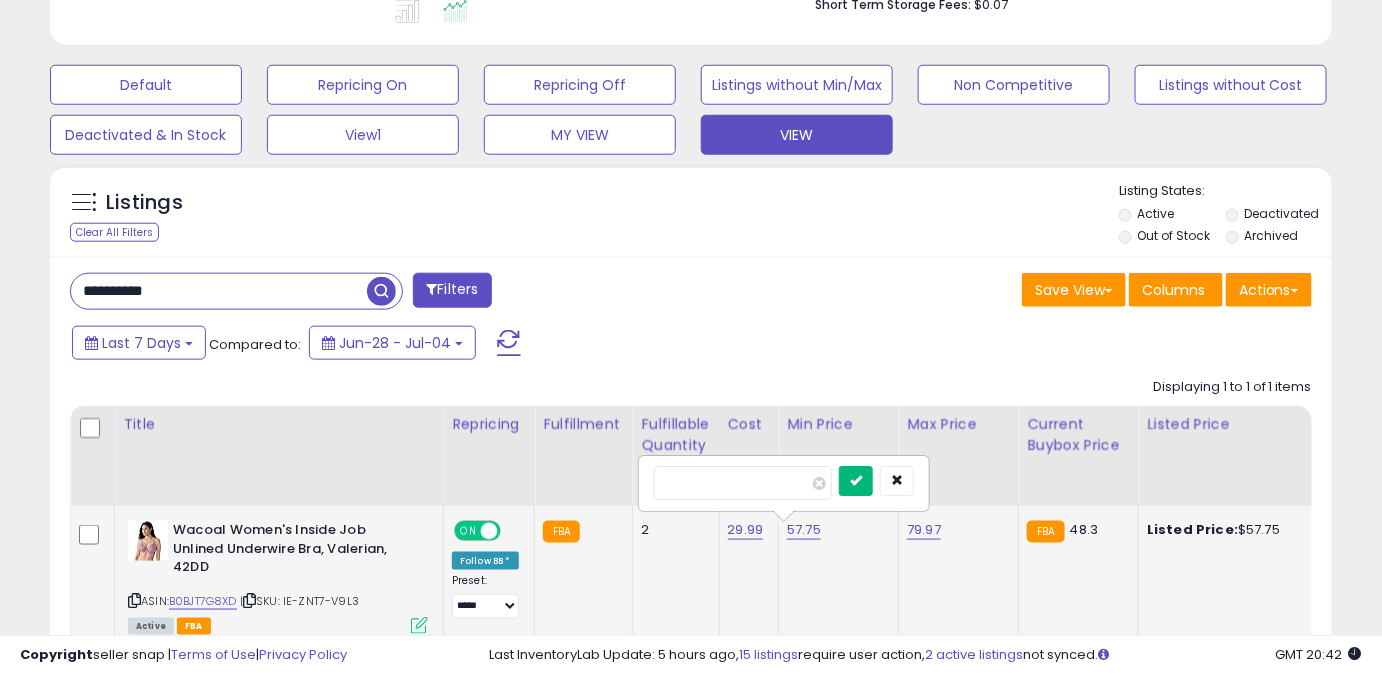 type on "*****" 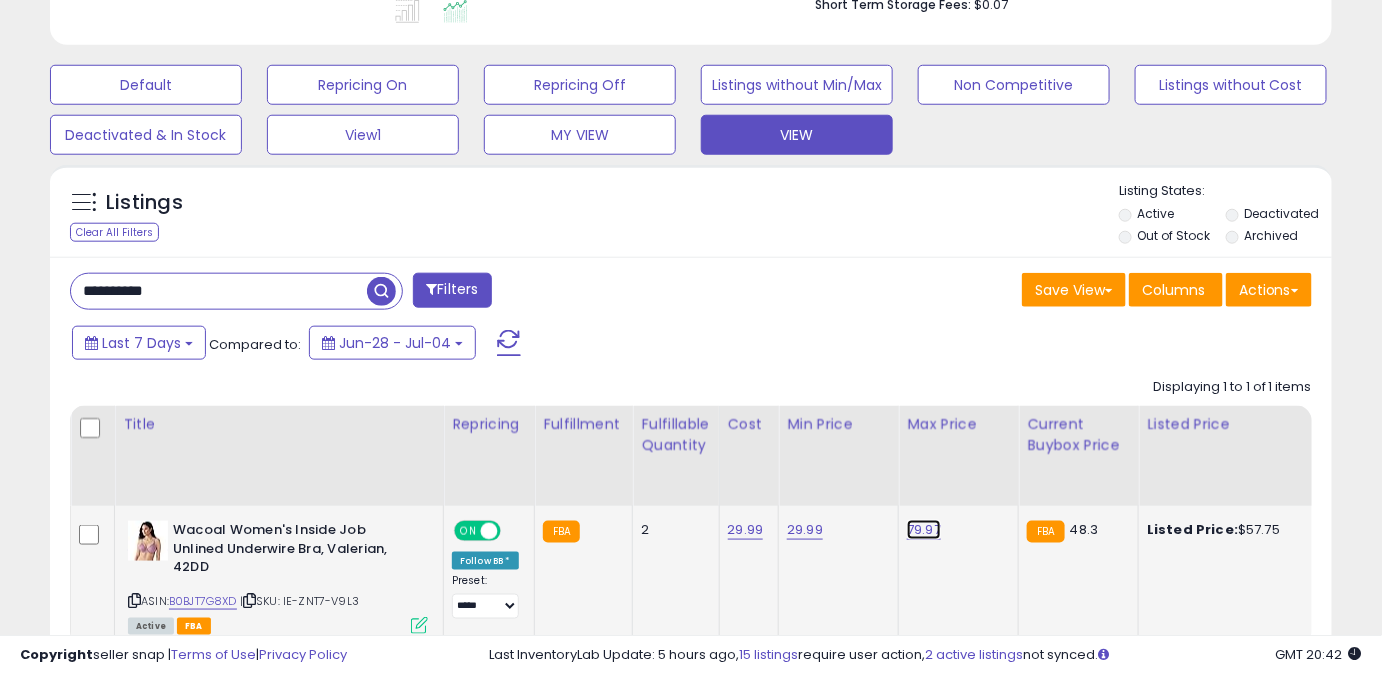 click on "79.97" at bounding box center (924, 530) 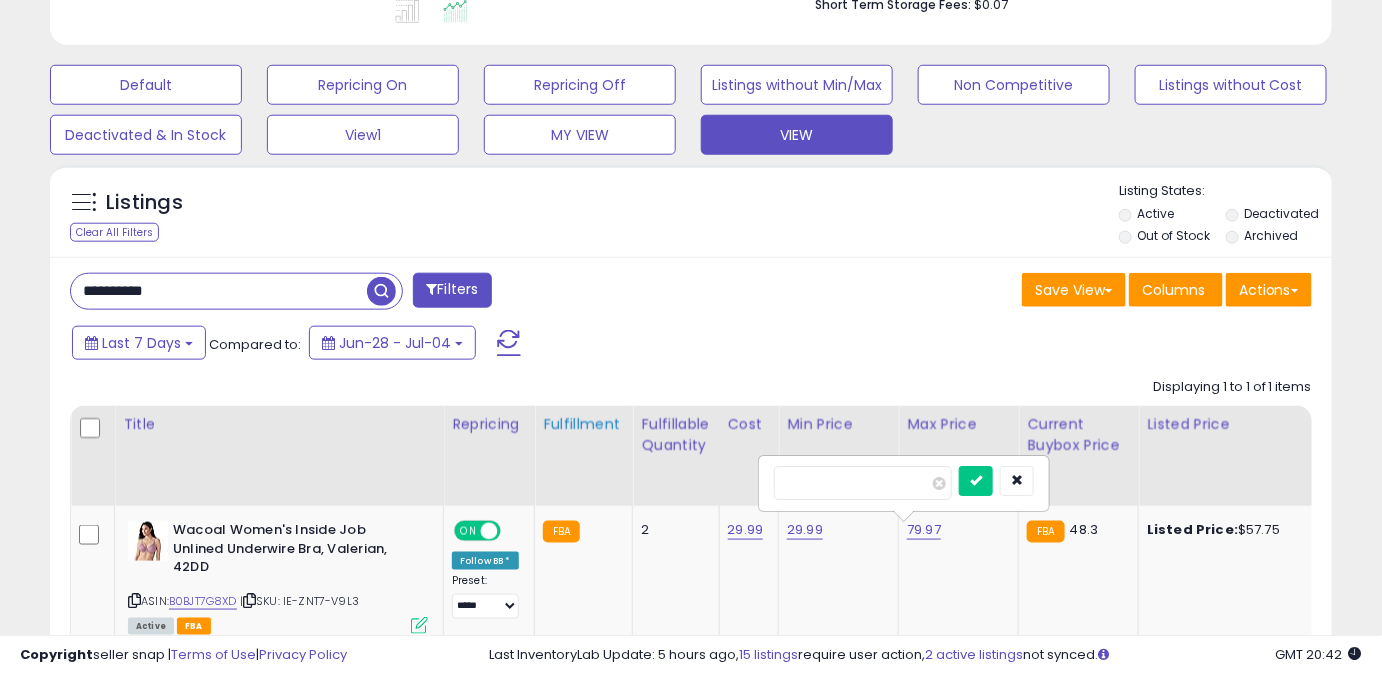 drag, startPoint x: 726, startPoint y: 486, endPoint x: 576, endPoint y: 463, distance: 151.75308 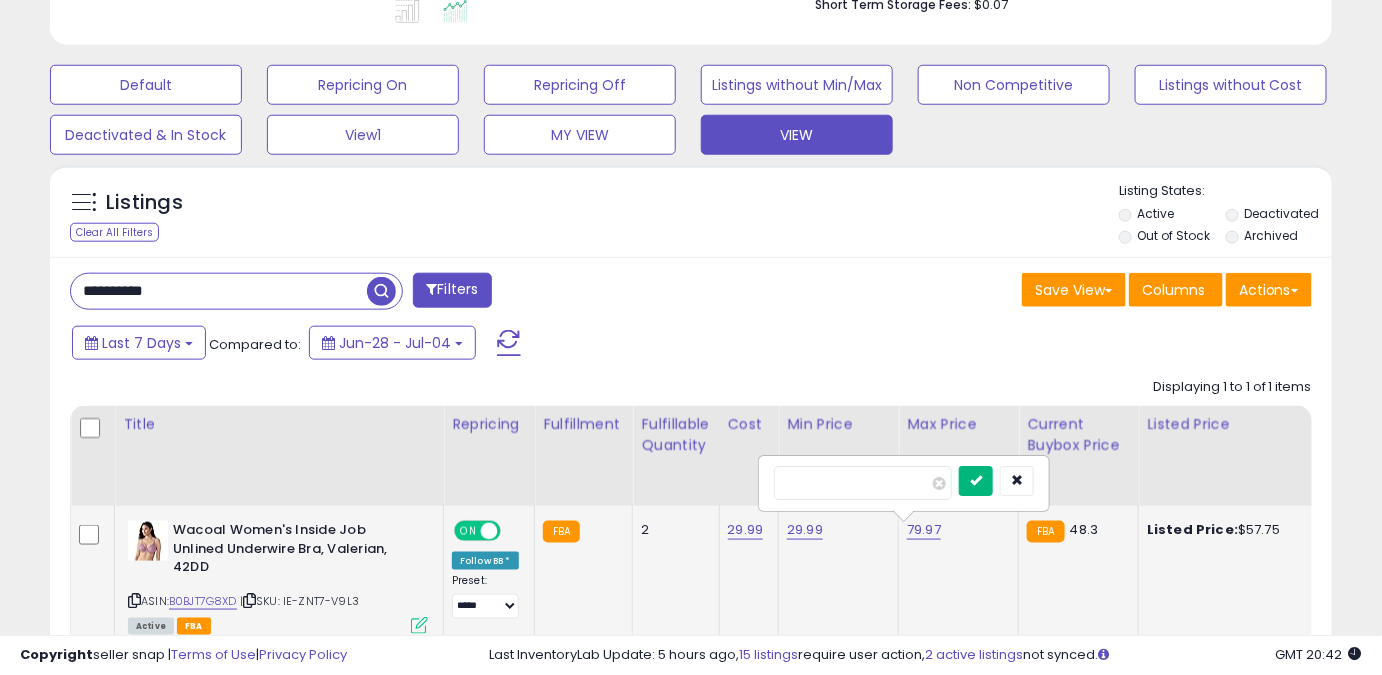 type on "*****" 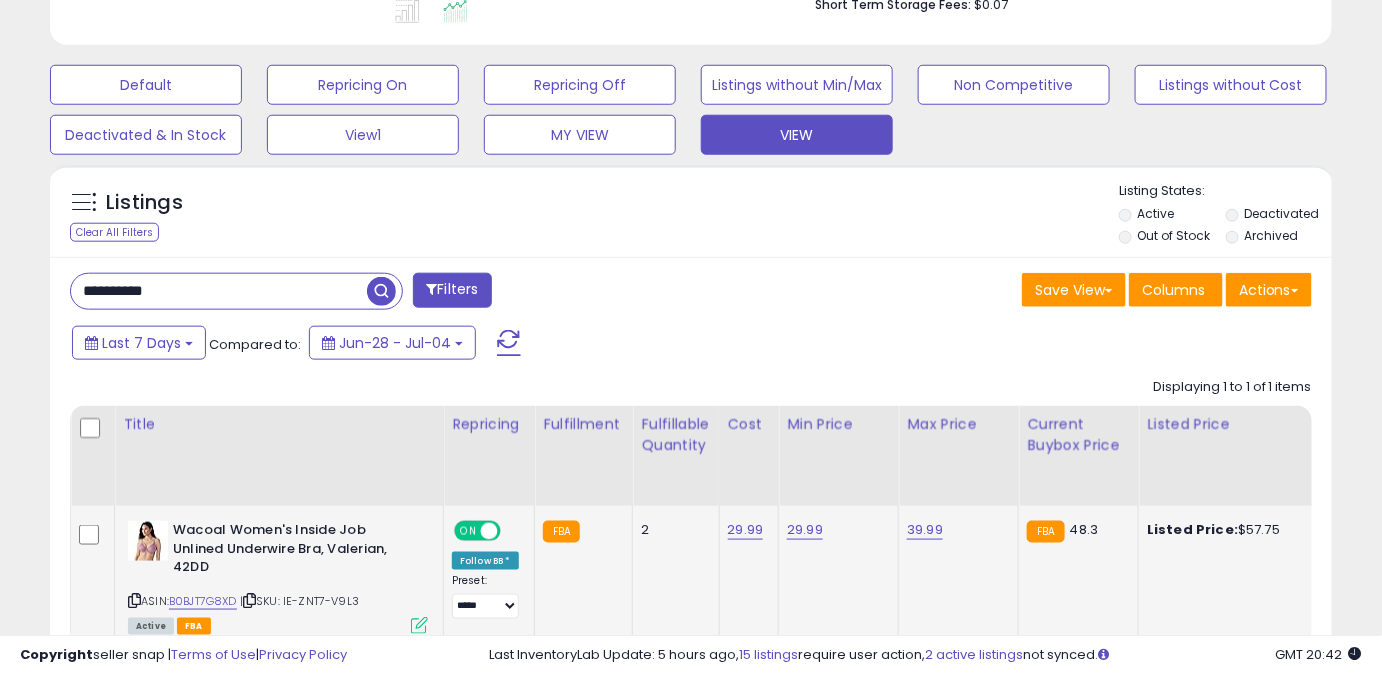 drag, startPoint x: 269, startPoint y: 287, endPoint x: 0, endPoint y: 289, distance: 269.00745 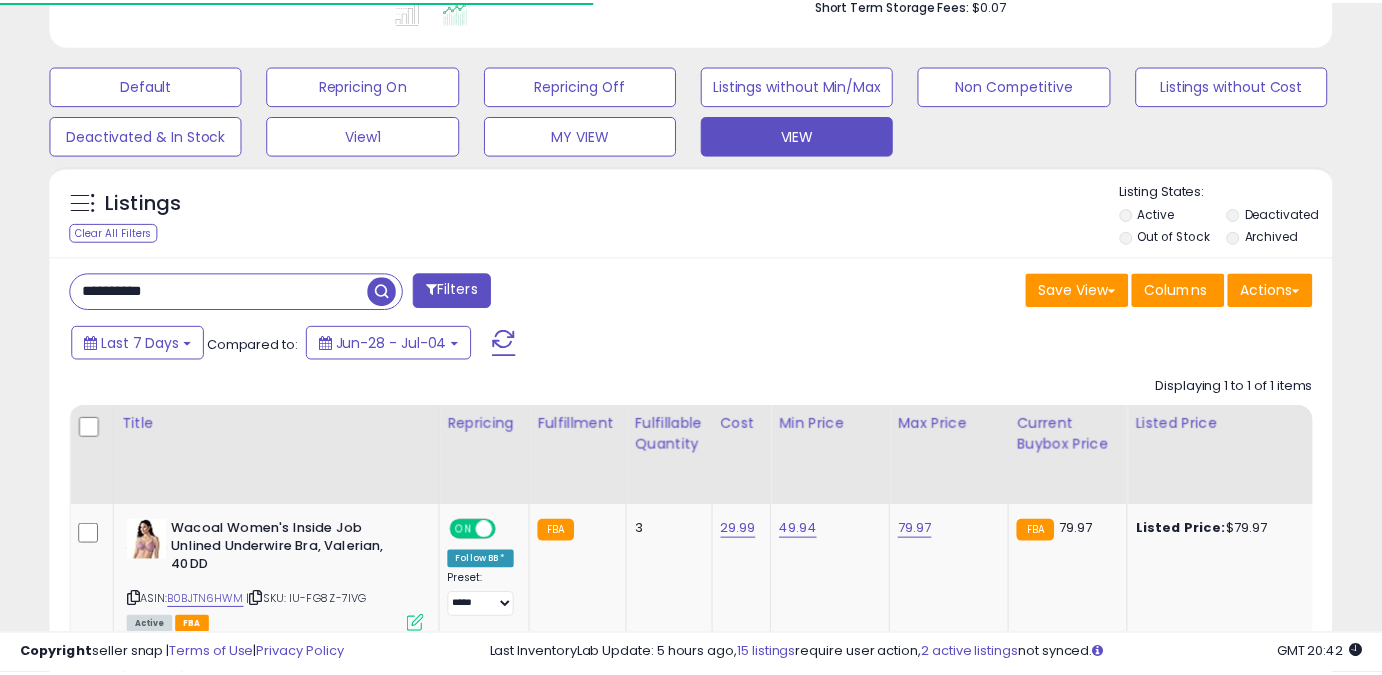 scroll, scrollTop: 410, scrollLeft: 741, axis: both 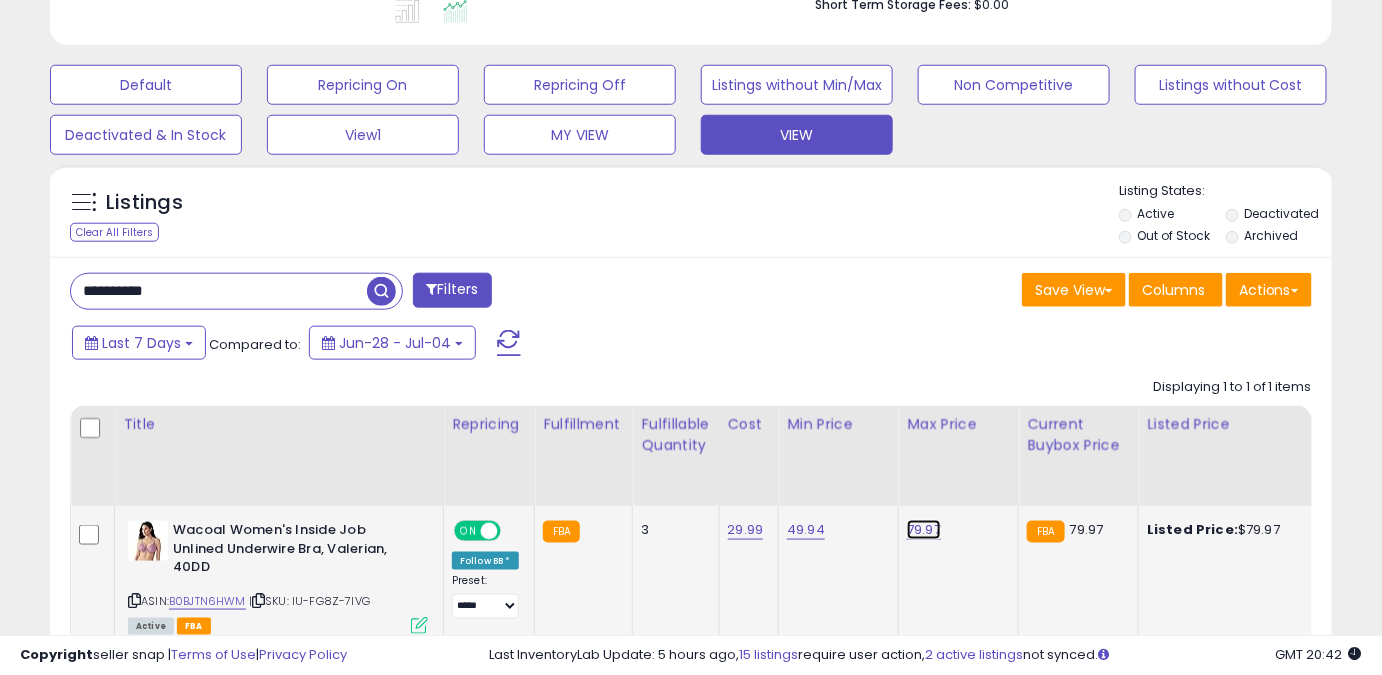click on "79.97" at bounding box center [924, 530] 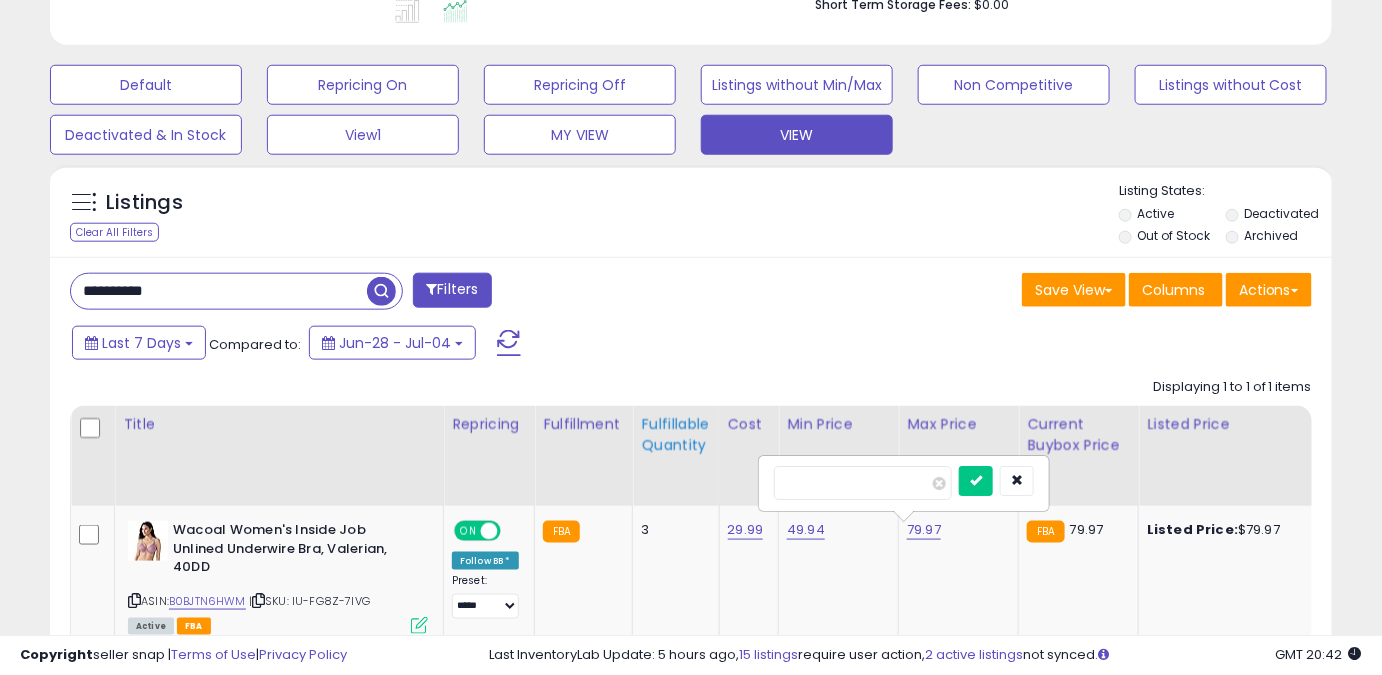 drag, startPoint x: 863, startPoint y: 479, endPoint x: 645, endPoint y: 482, distance: 218.02065 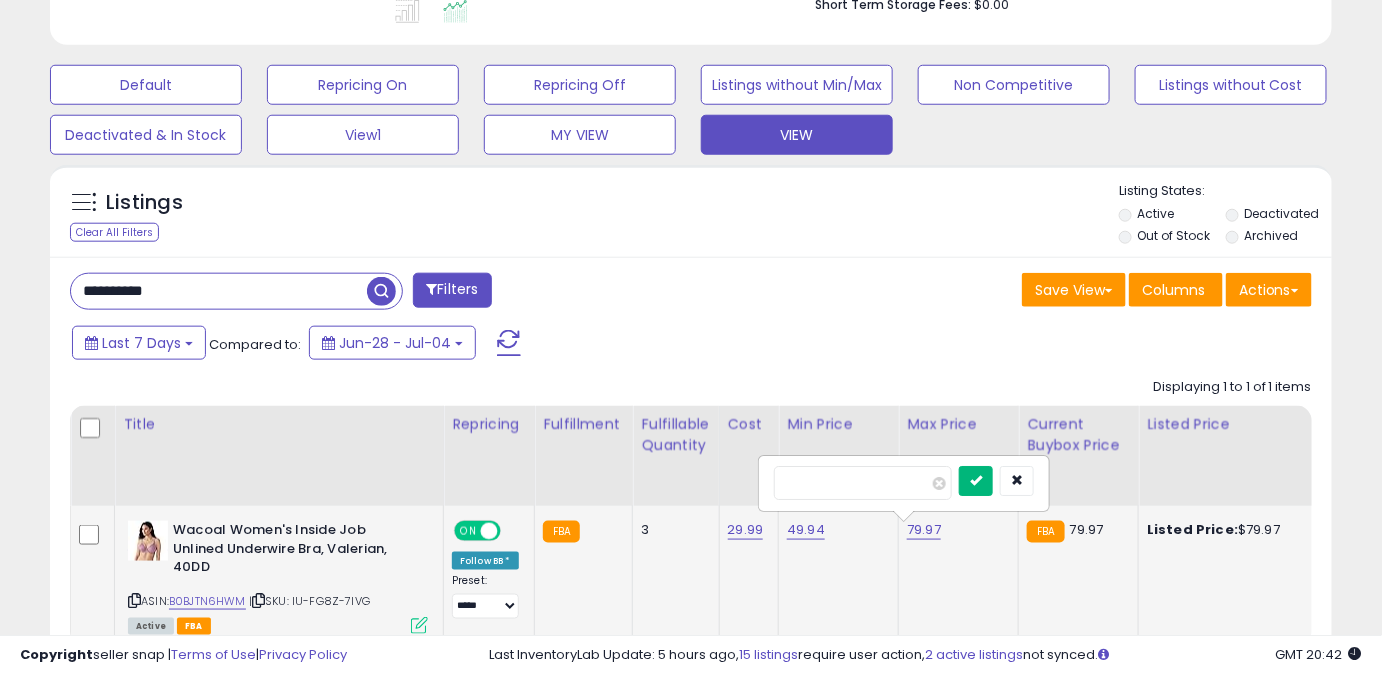 type on "*****" 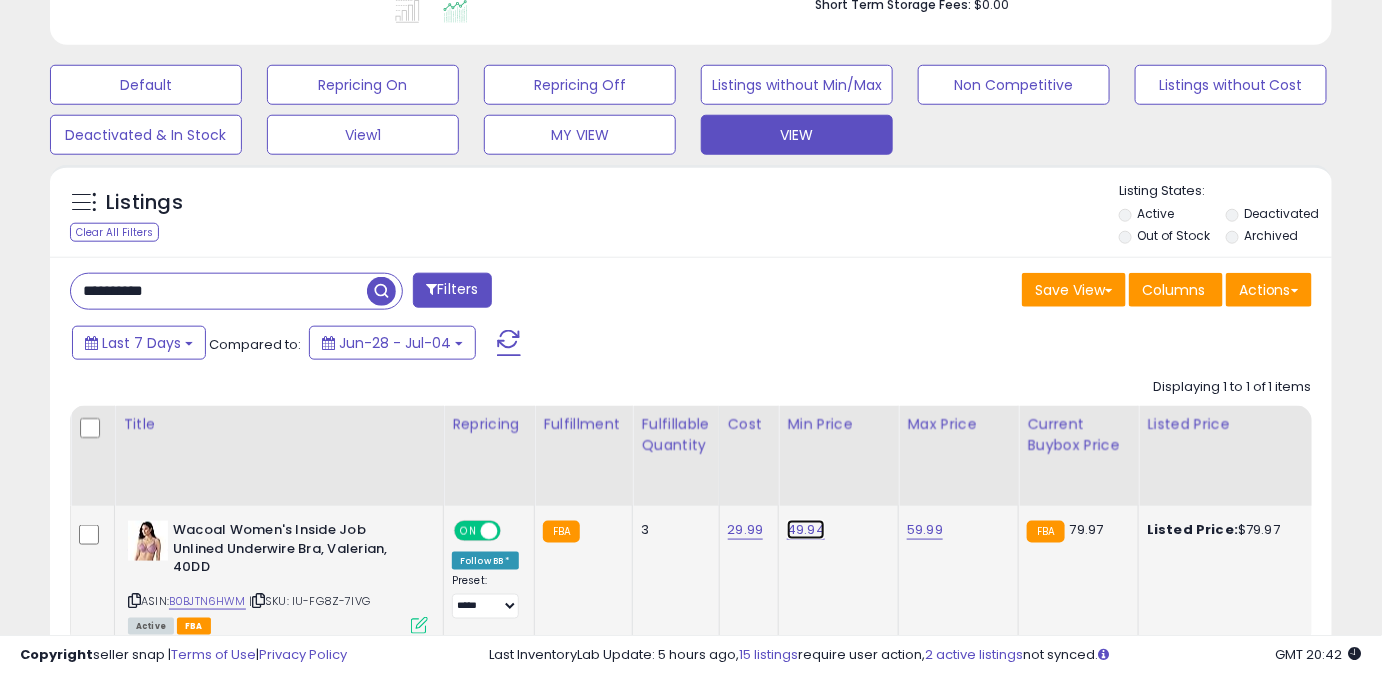 click on "49.94" at bounding box center [806, 530] 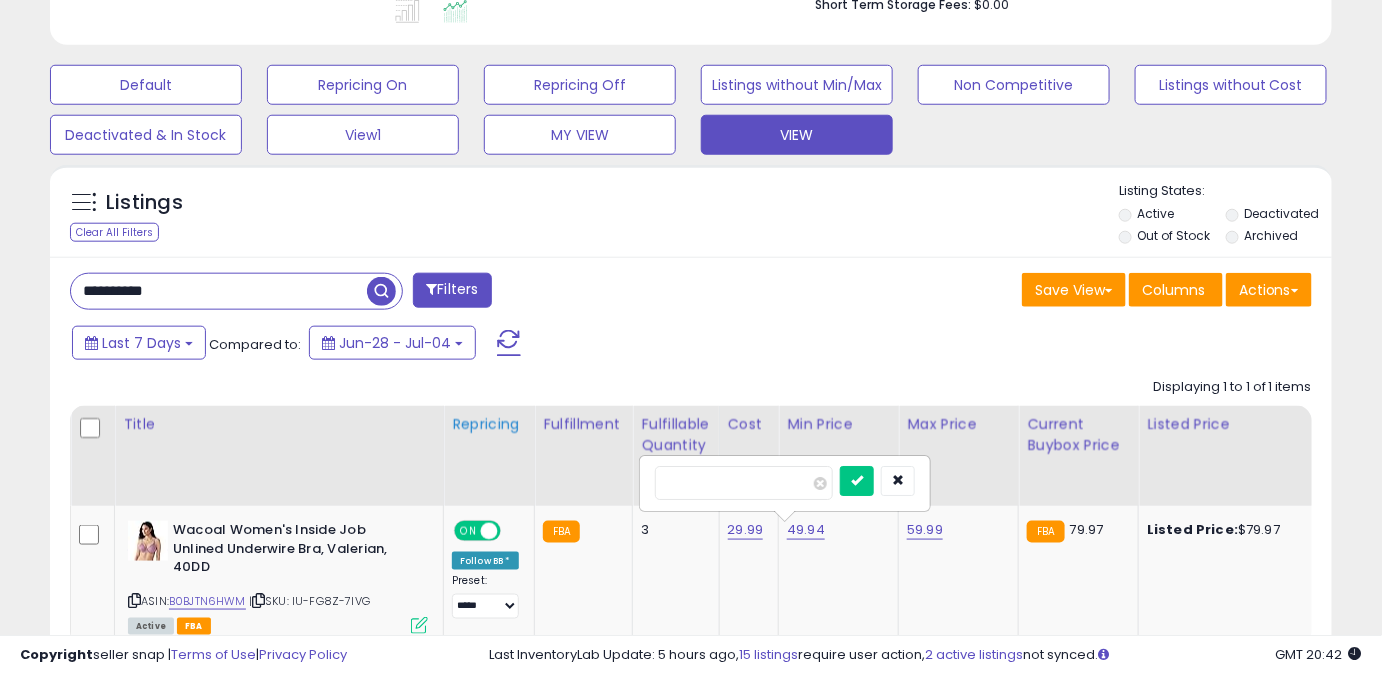 drag, startPoint x: 754, startPoint y: 484, endPoint x: 506, endPoint y: 476, distance: 248.129 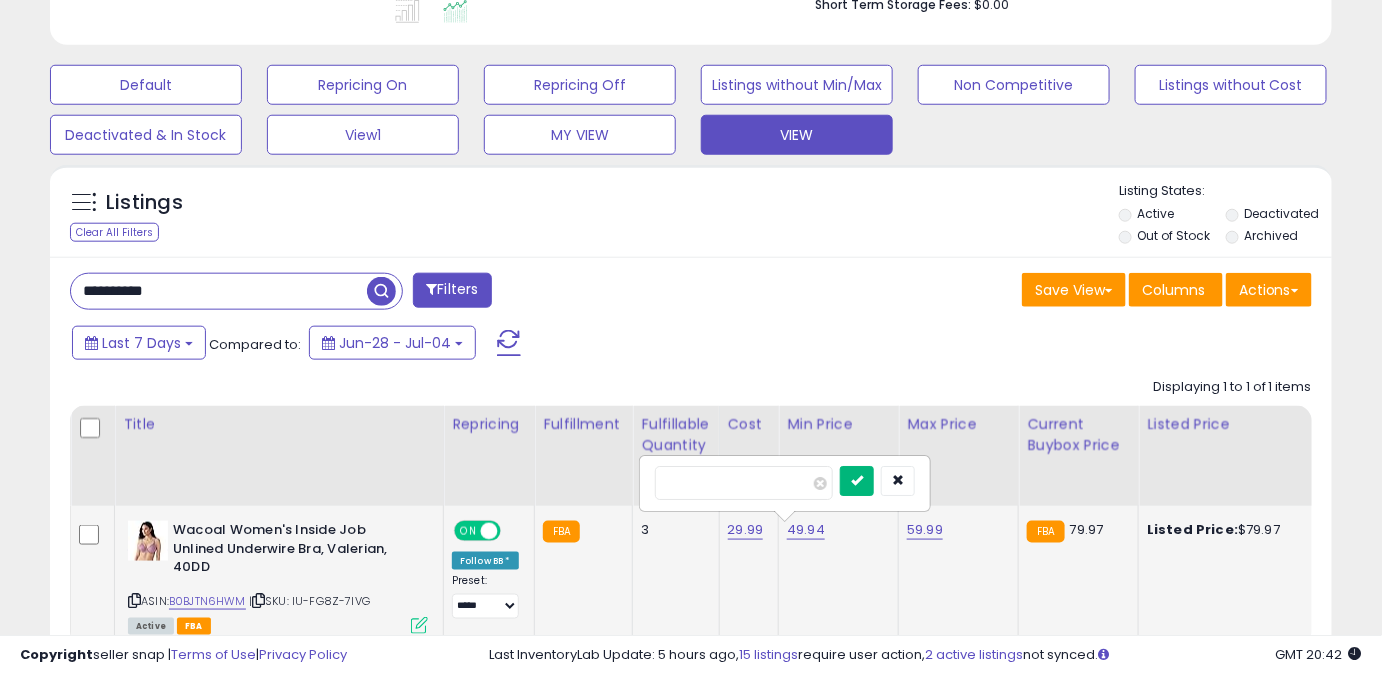 type on "*****" 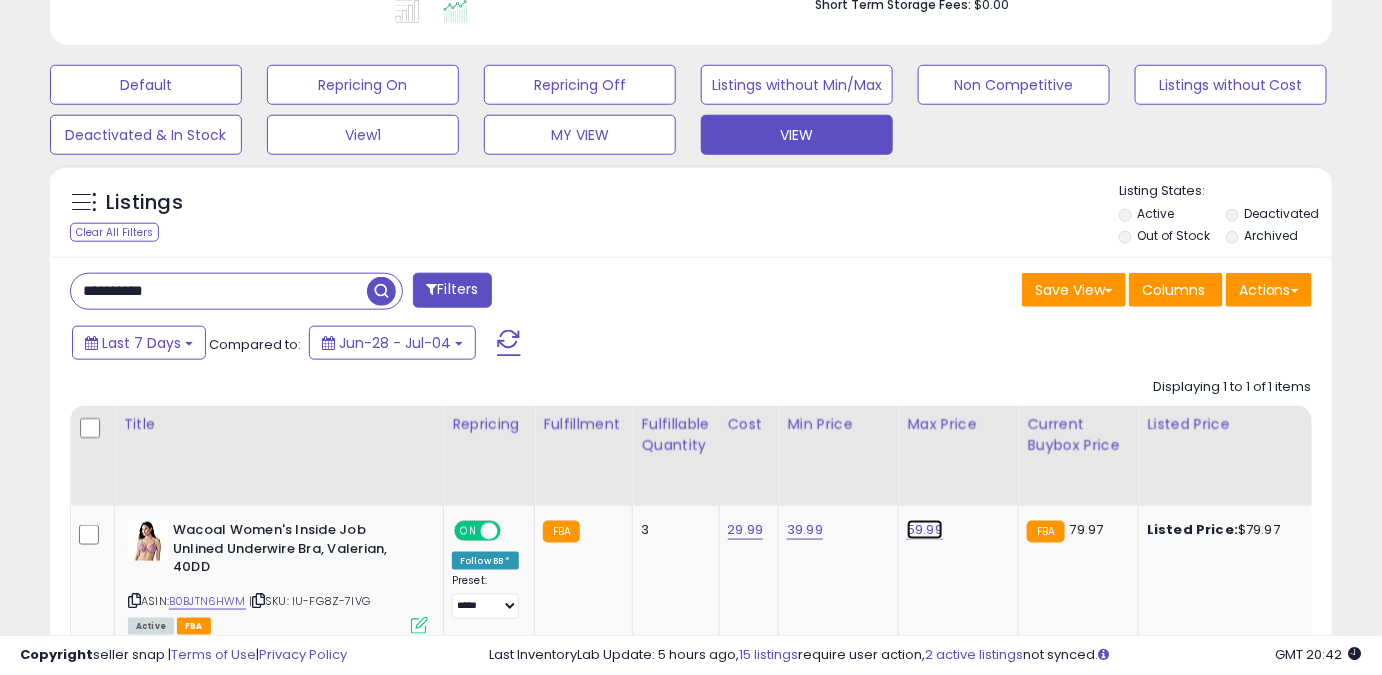 click on "59.99" at bounding box center (925, 530) 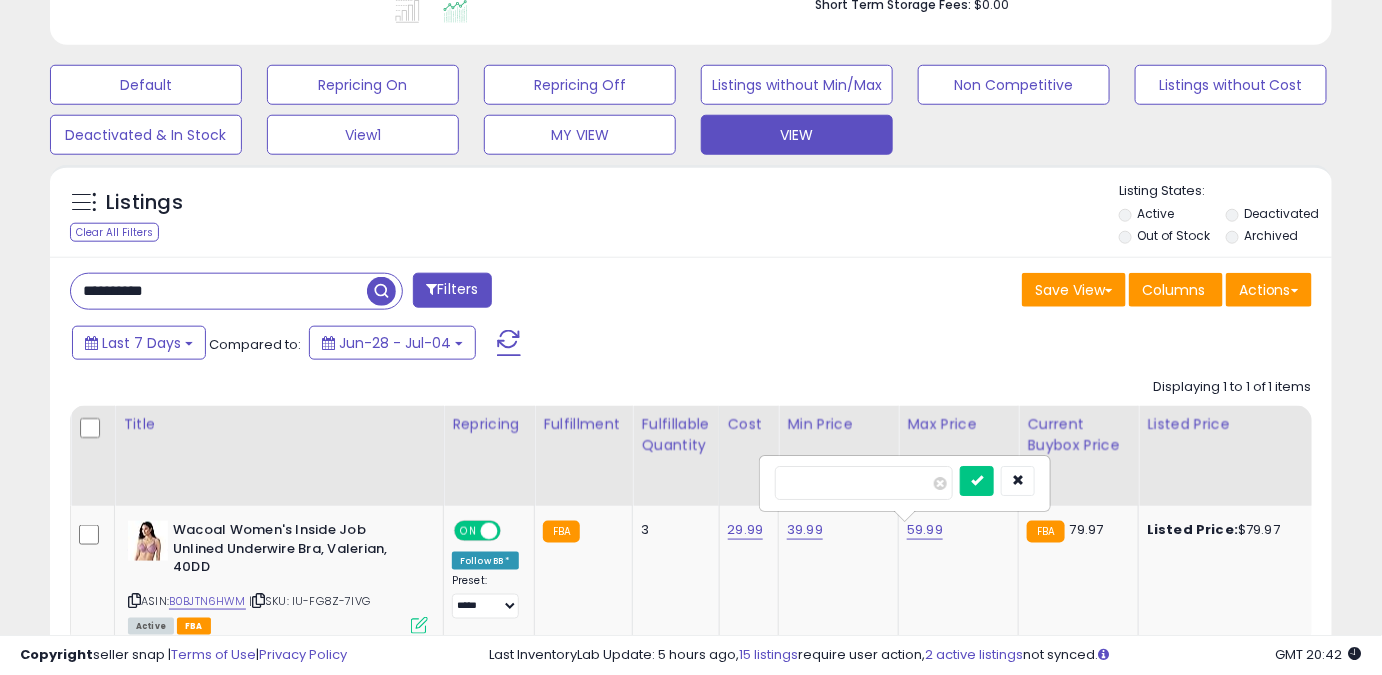 click on "*****" at bounding box center [864, 483] 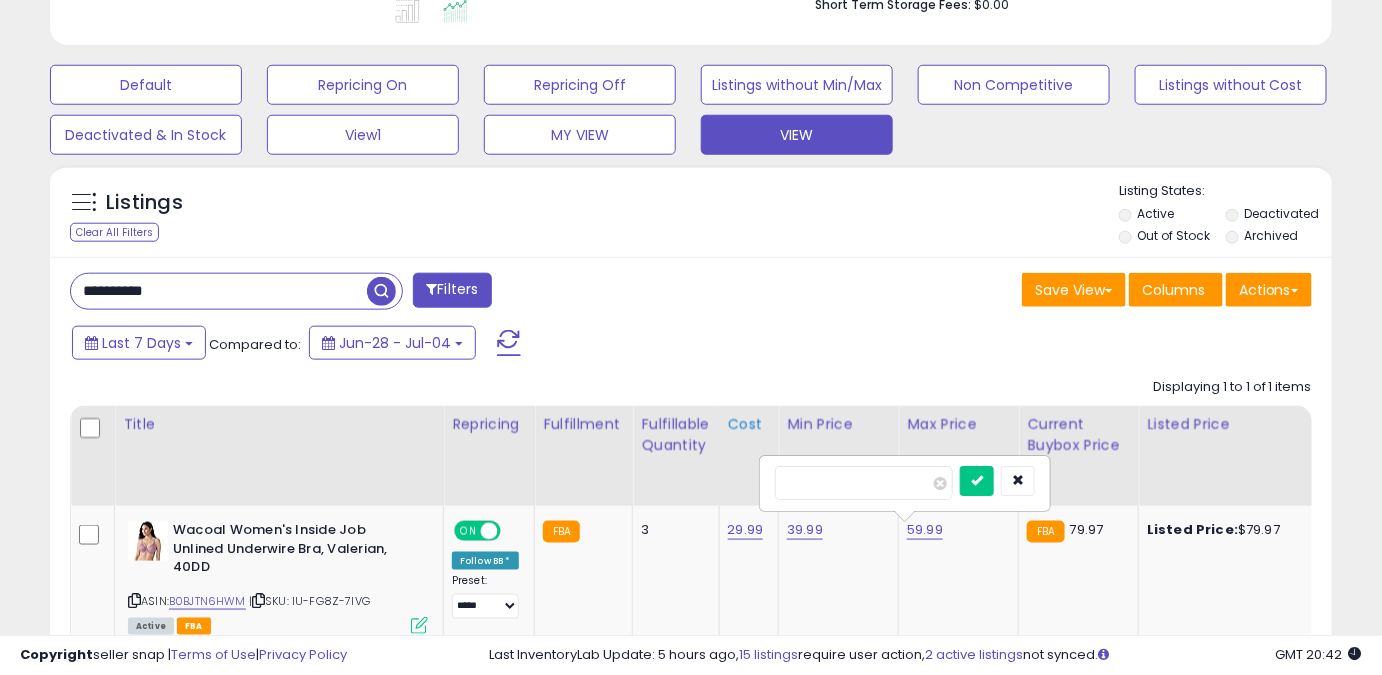 drag, startPoint x: 846, startPoint y: 485, endPoint x: 720, endPoint y: 498, distance: 126.66886 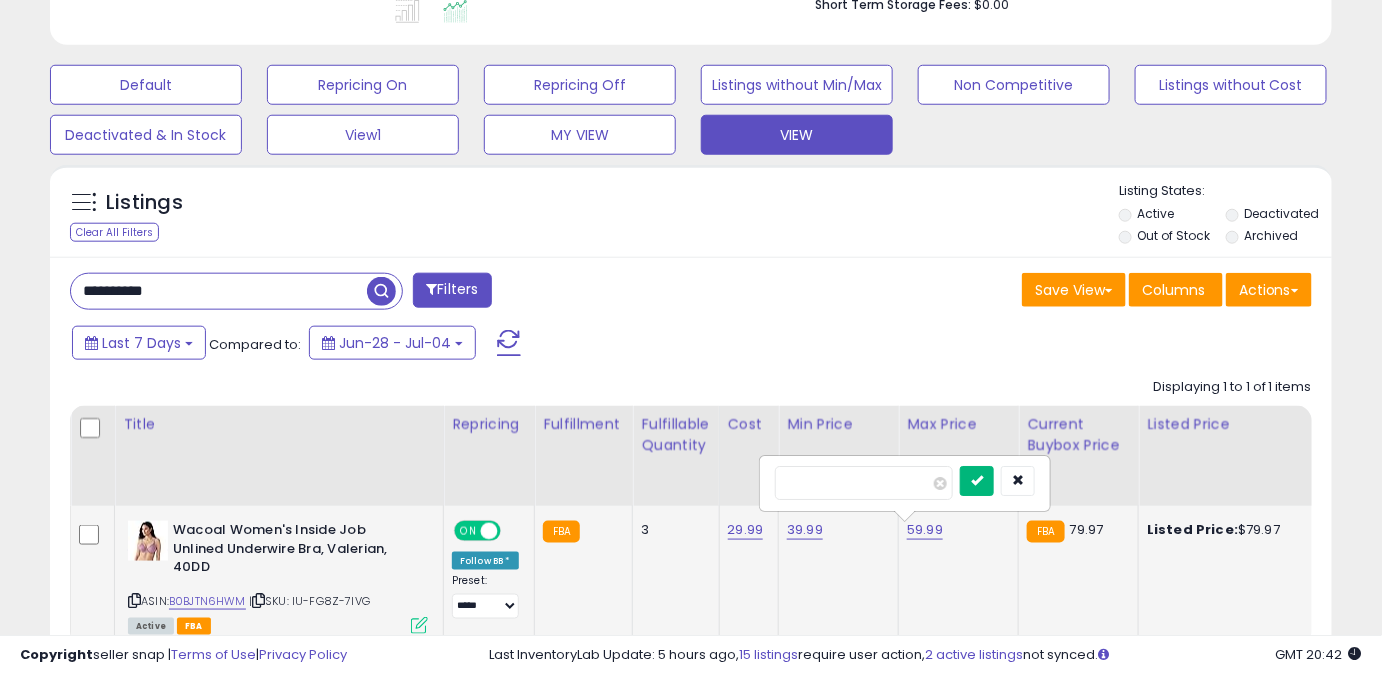 type on "*****" 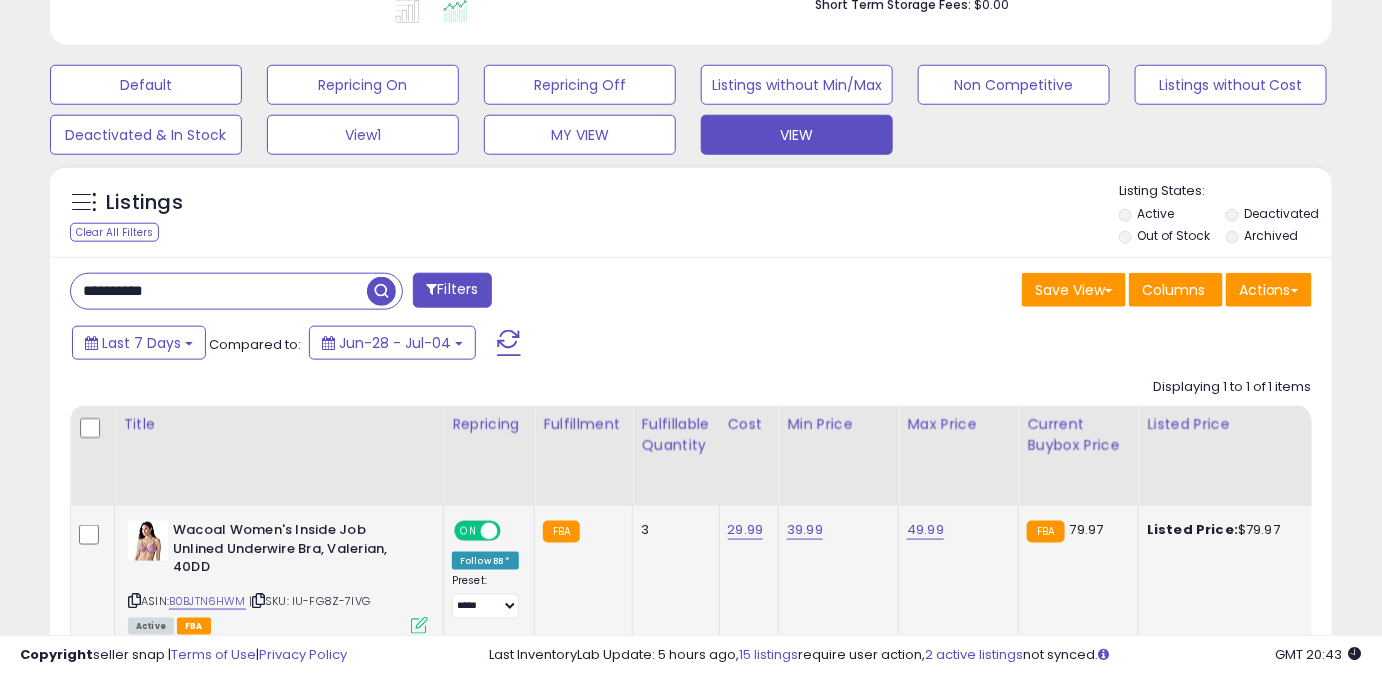 drag, startPoint x: 284, startPoint y: 295, endPoint x: 0, endPoint y: 316, distance: 284.77536 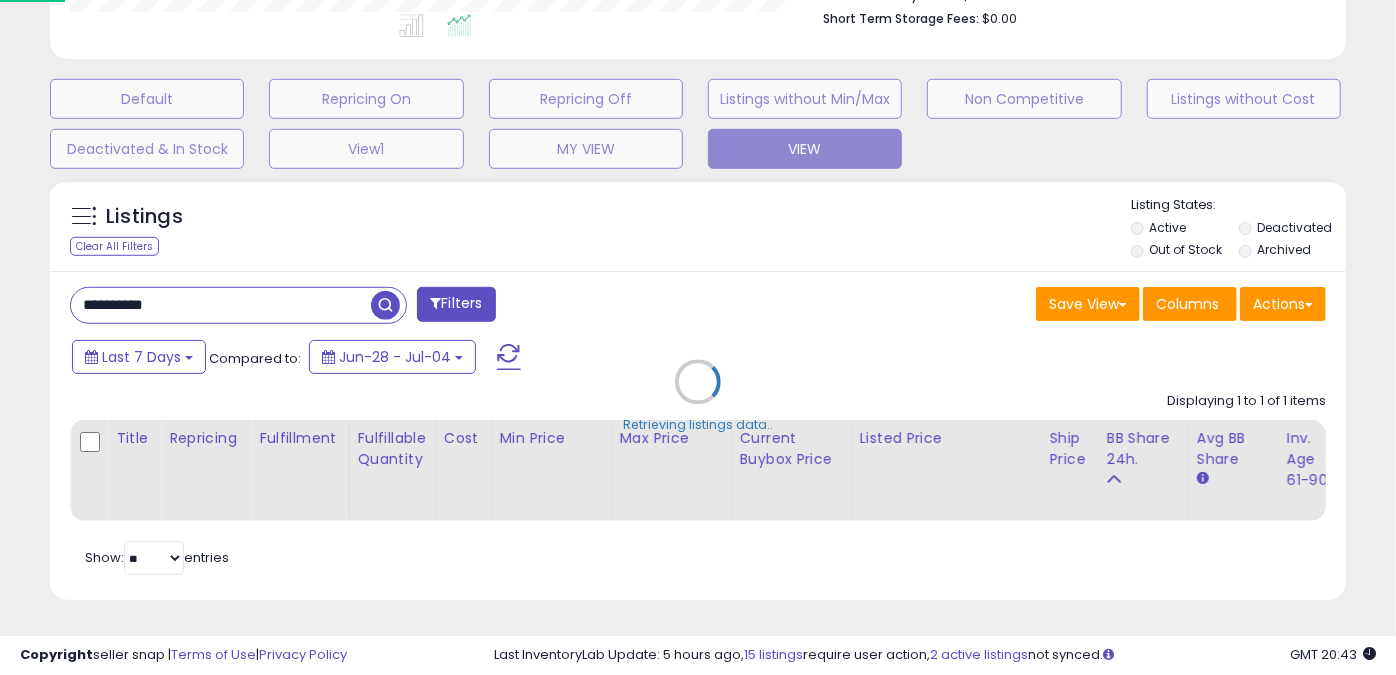 scroll, scrollTop: 999589, scrollLeft: 999249, axis: both 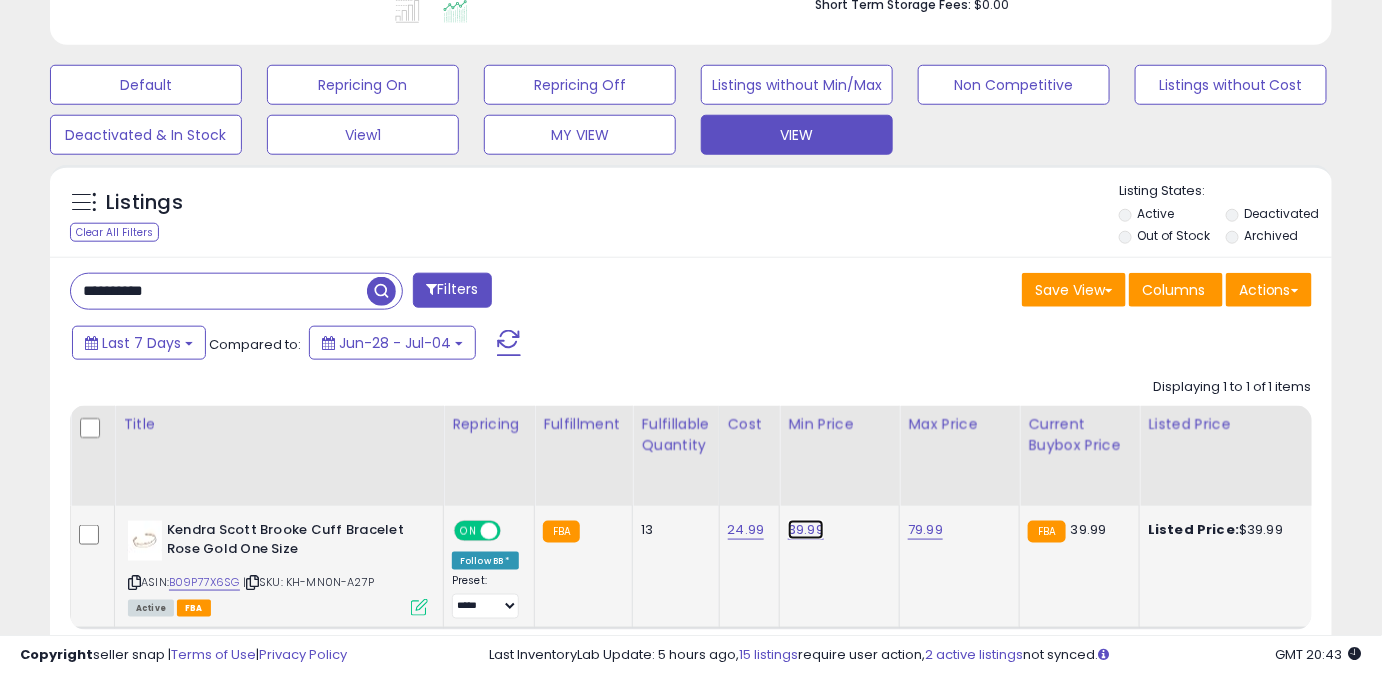 click on "39.99" at bounding box center (806, 530) 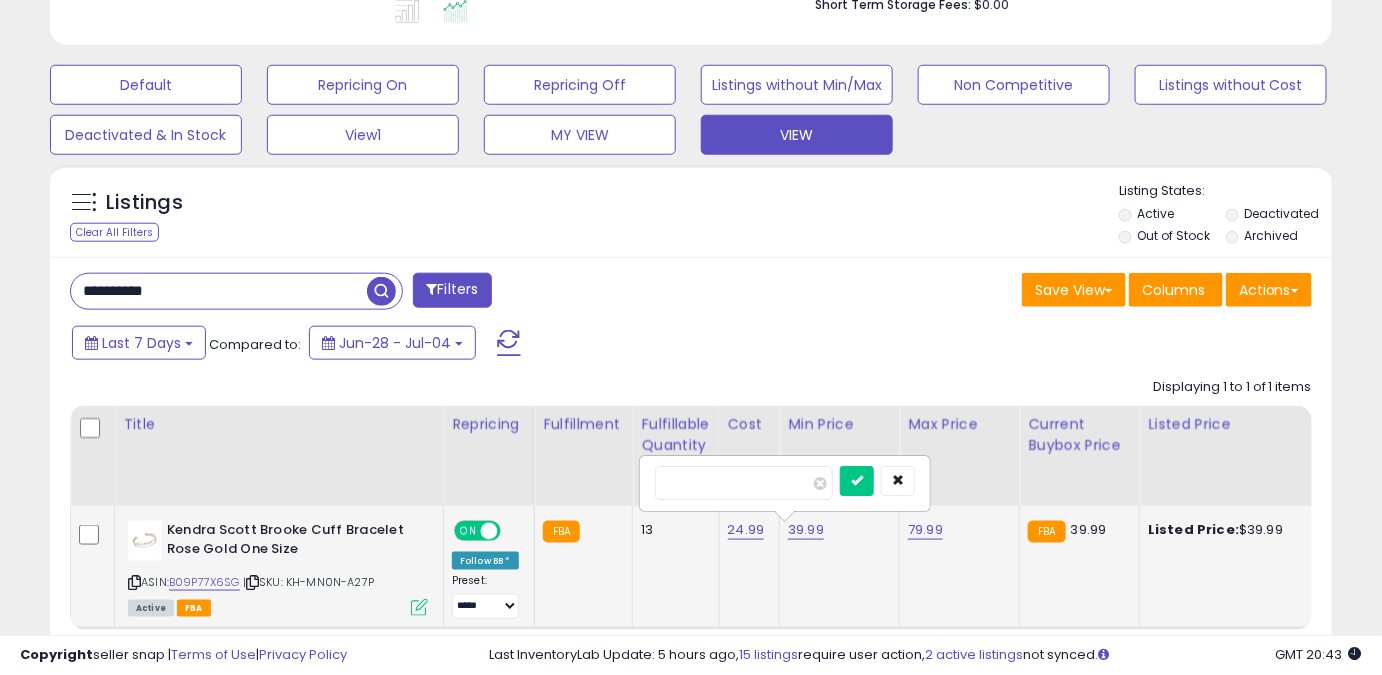 drag, startPoint x: 776, startPoint y: 481, endPoint x: 591, endPoint y: 510, distance: 187.25919 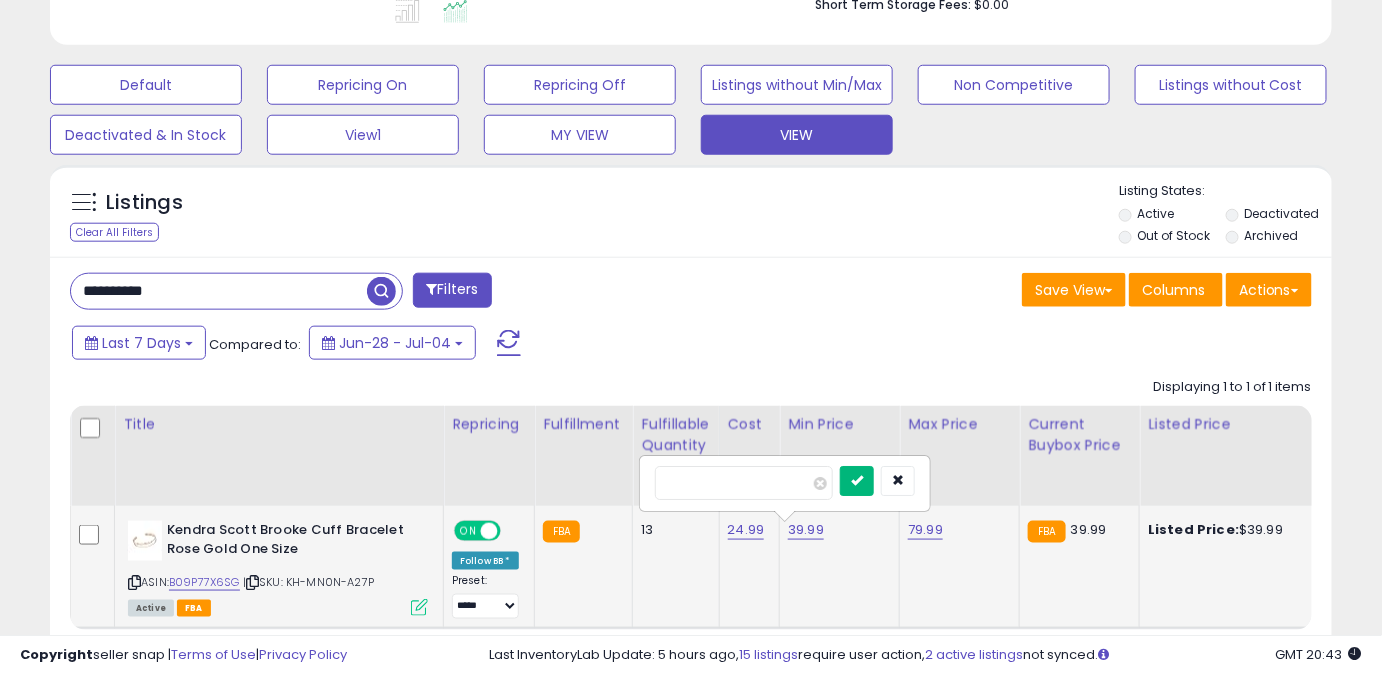 type on "*****" 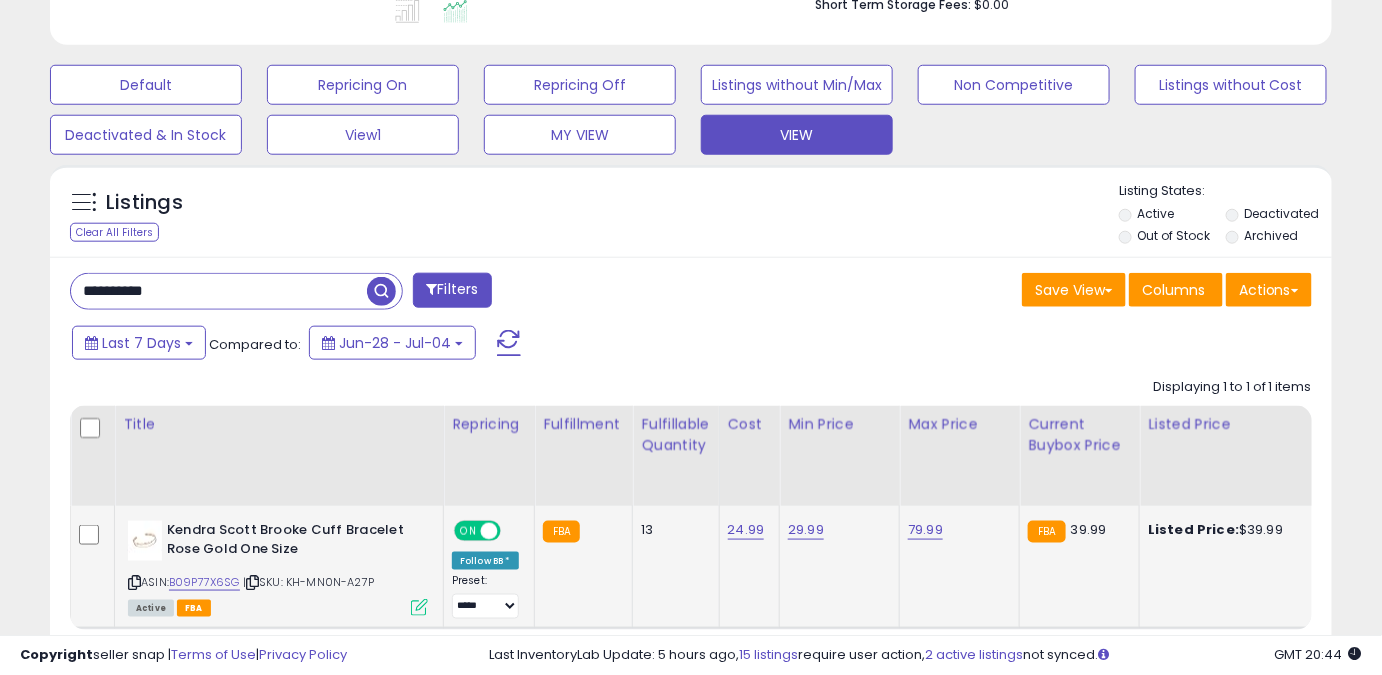 drag, startPoint x: 200, startPoint y: 292, endPoint x: 0, endPoint y: 315, distance: 201.31816 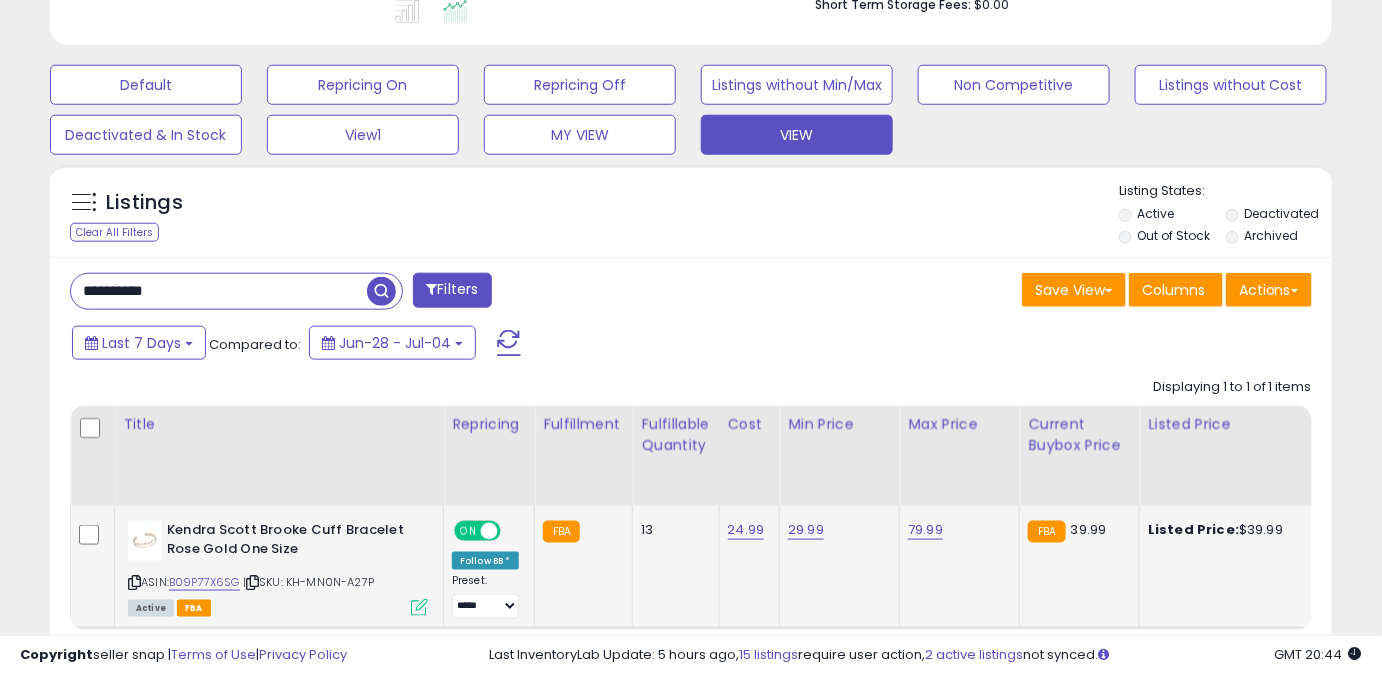 paste 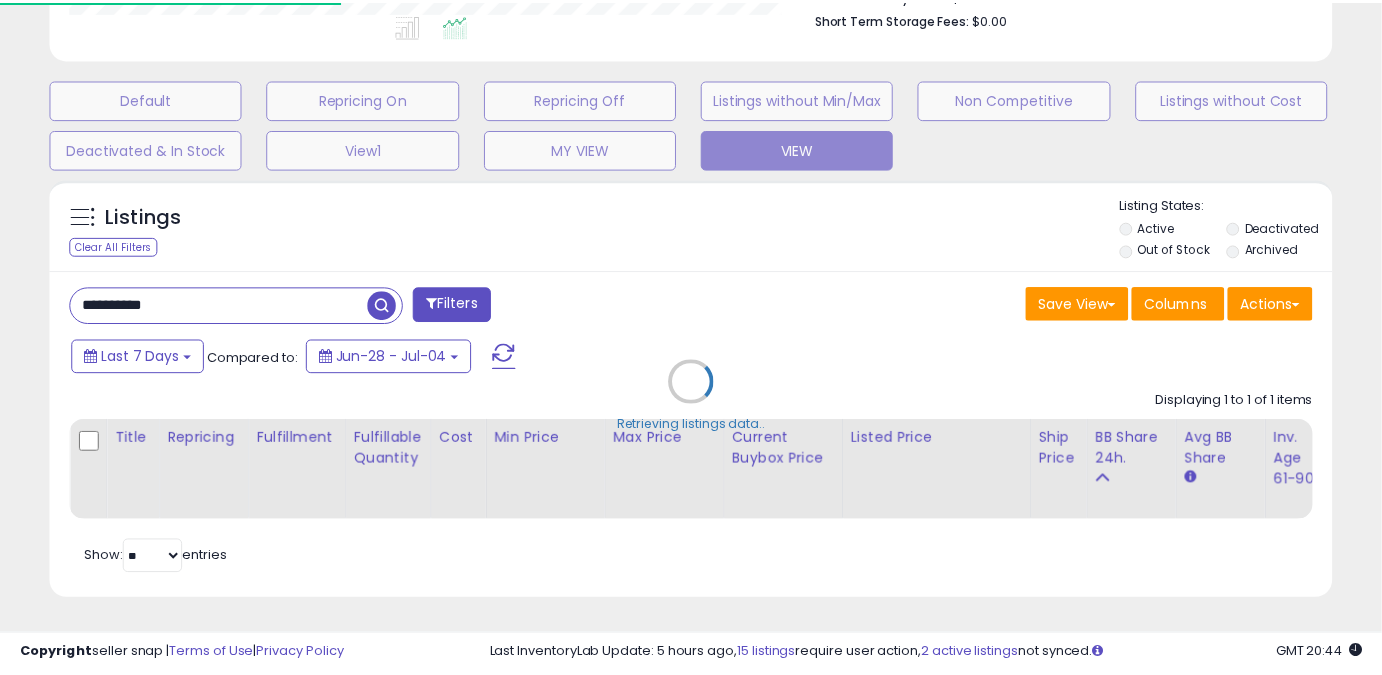 scroll, scrollTop: 410, scrollLeft: 741, axis: both 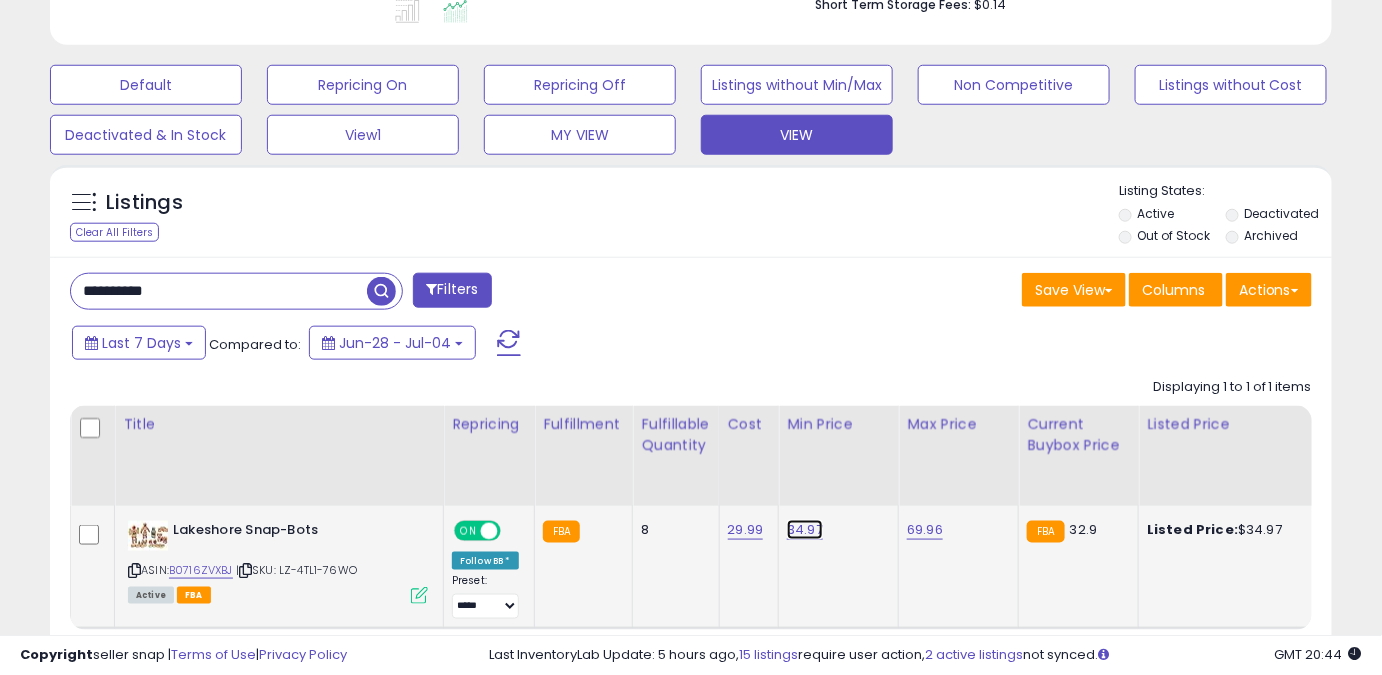 click on "34.97" at bounding box center (805, 530) 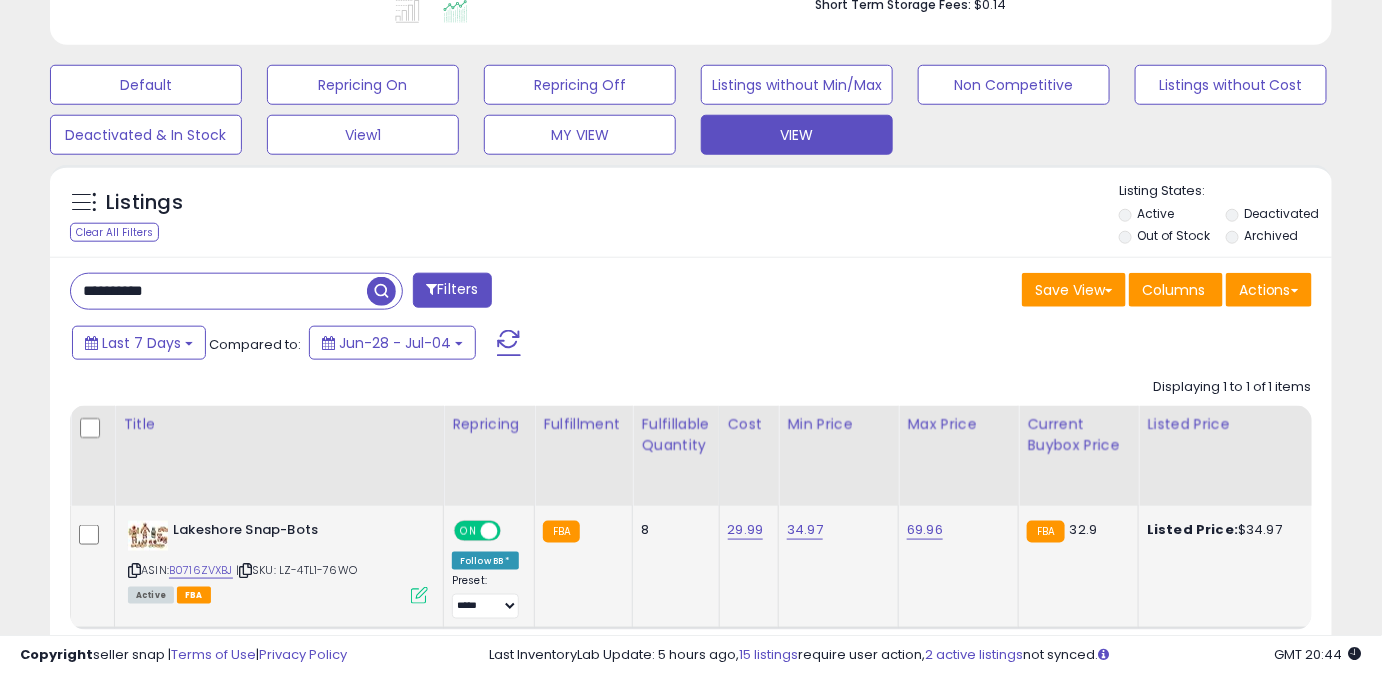 scroll, scrollTop: 999589, scrollLeft: 999257, axis: both 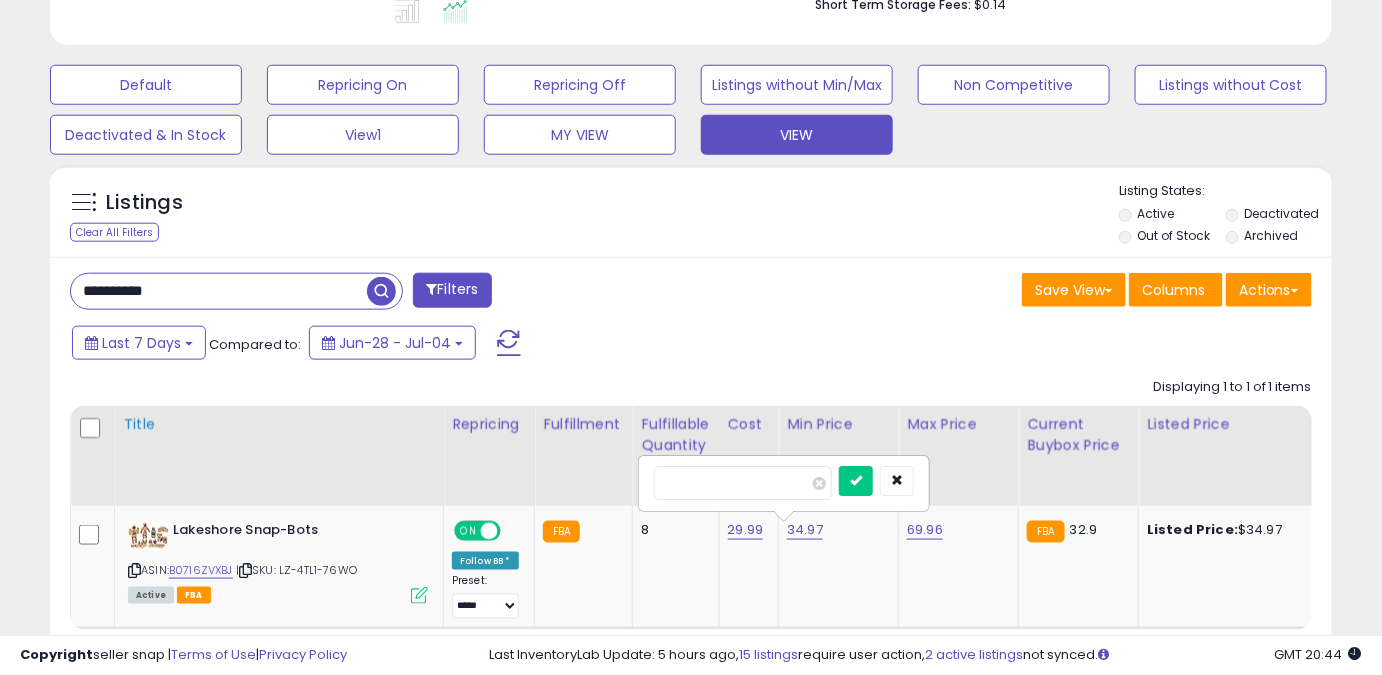 drag, startPoint x: 593, startPoint y: 478, endPoint x: 422, endPoint y: 485, distance: 171.14322 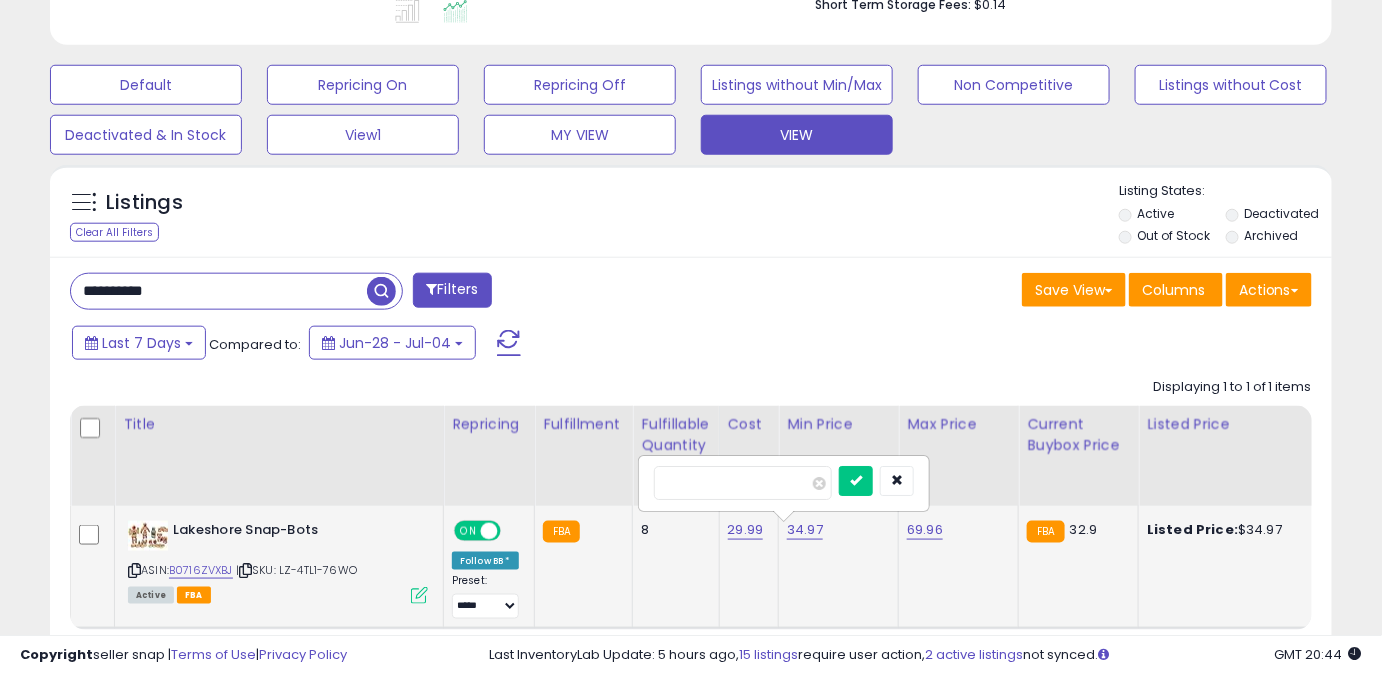 drag, startPoint x: 694, startPoint y: 483, endPoint x: 713, endPoint y: 486, distance: 19.235384 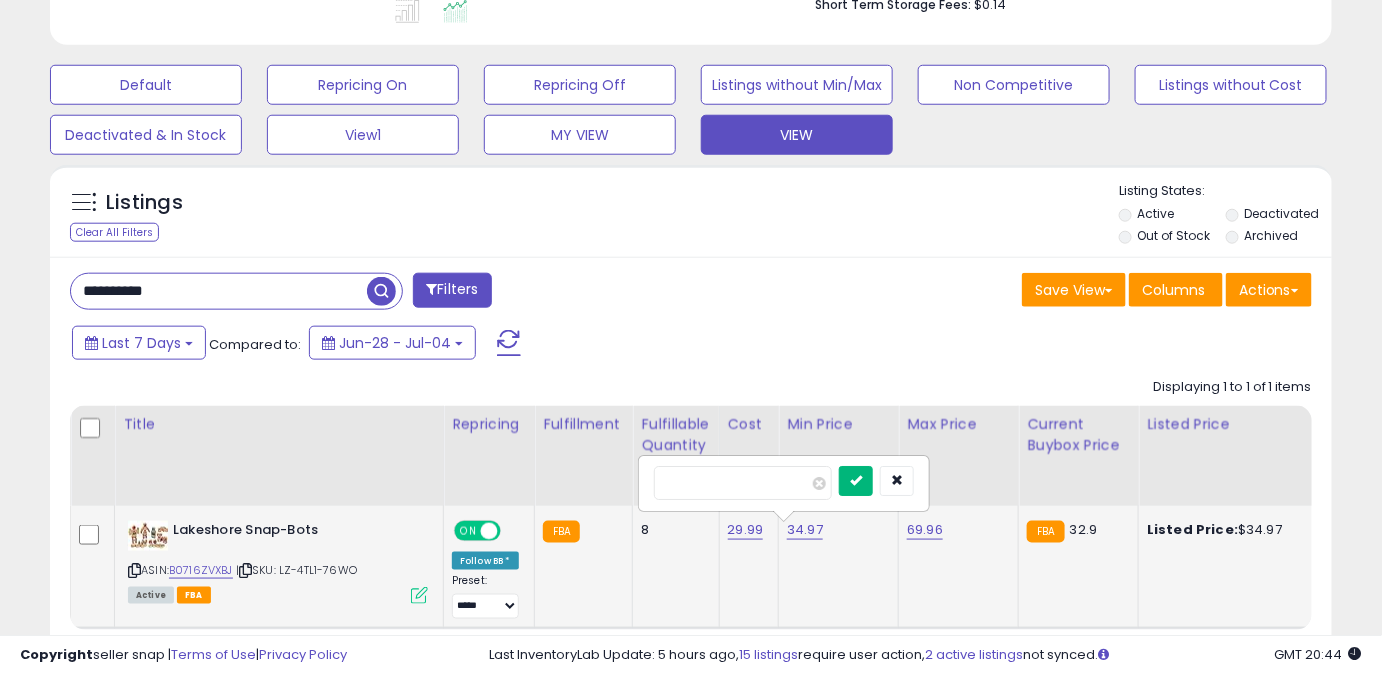 type on "*****" 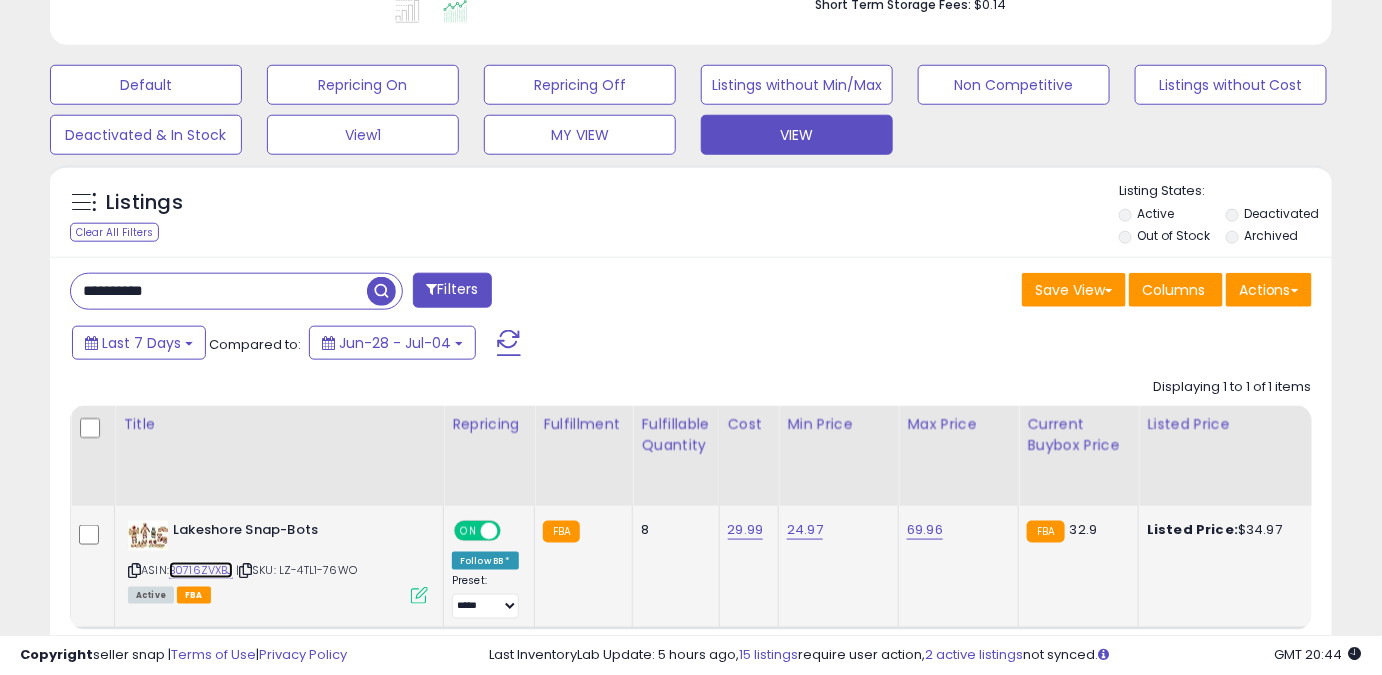 click on "B0716ZVXBJ" at bounding box center (201, 570) 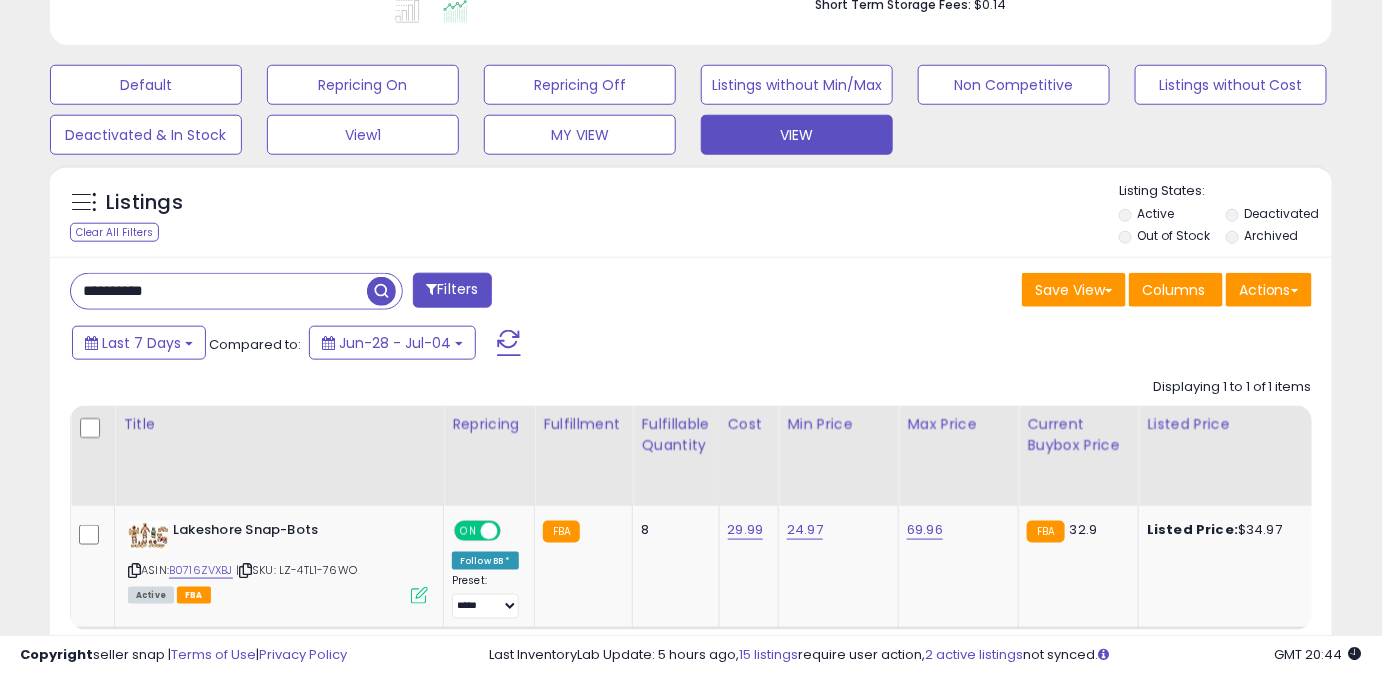 drag, startPoint x: 197, startPoint y: 288, endPoint x: 0, endPoint y: 300, distance: 197.36514 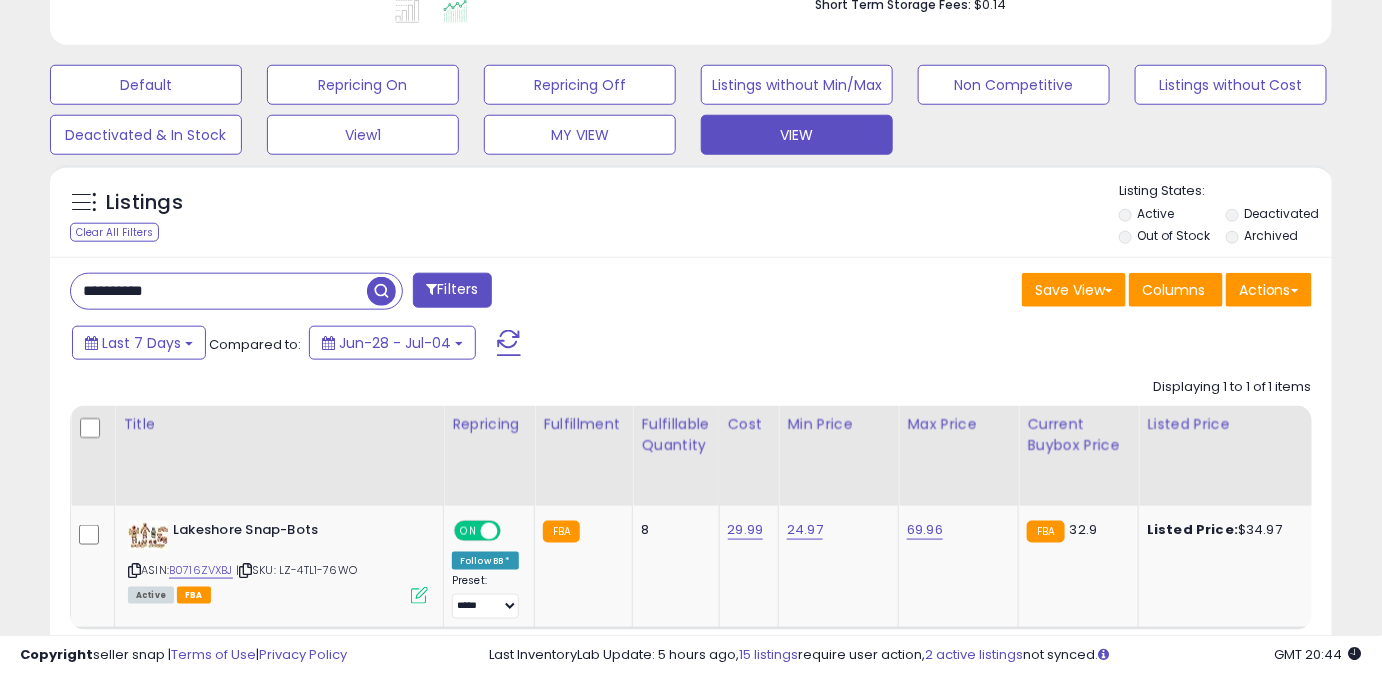 paste 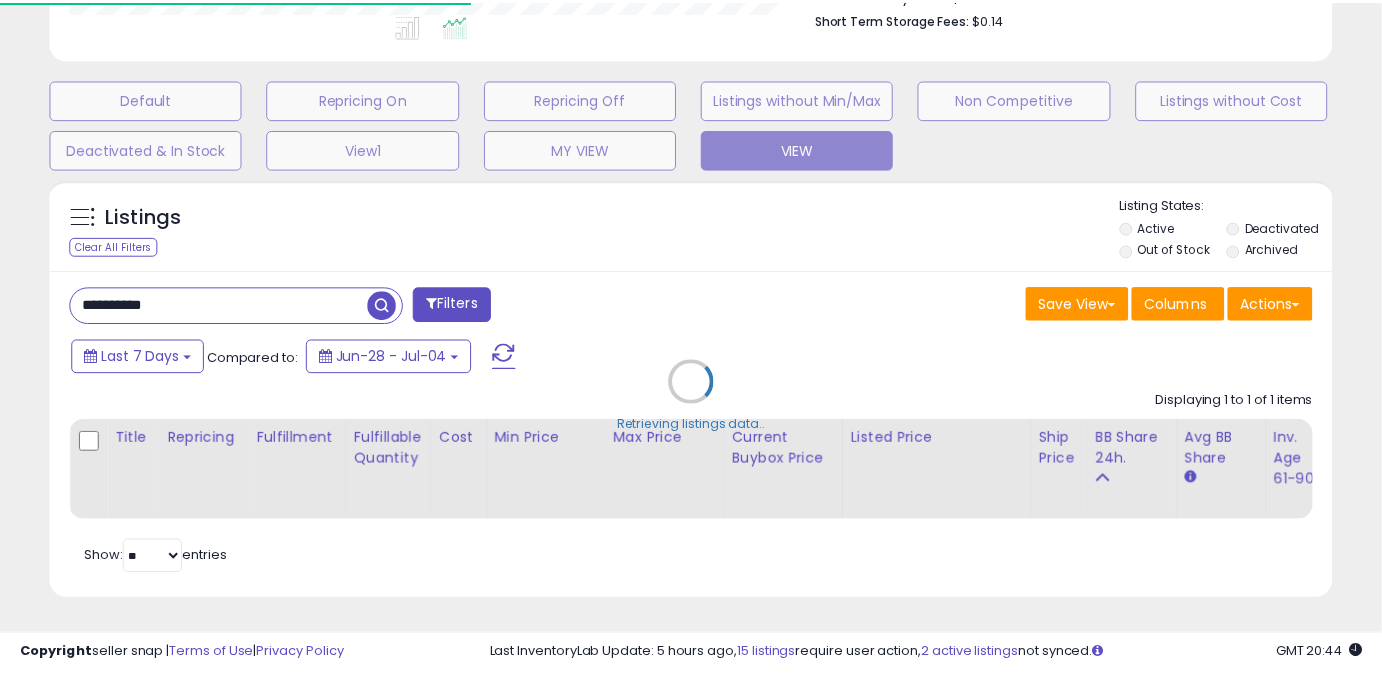 scroll, scrollTop: 410, scrollLeft: 741, axis: both 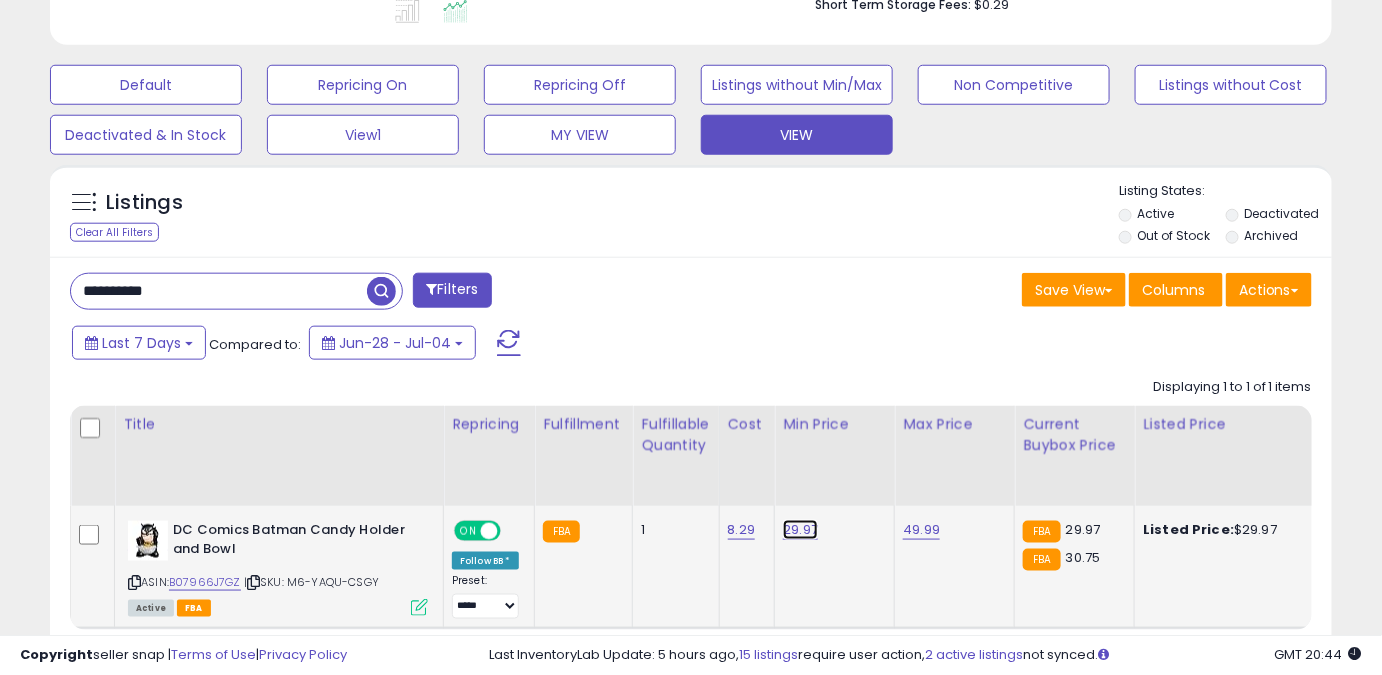 click on "29.97" at bounding box center [800, 530] 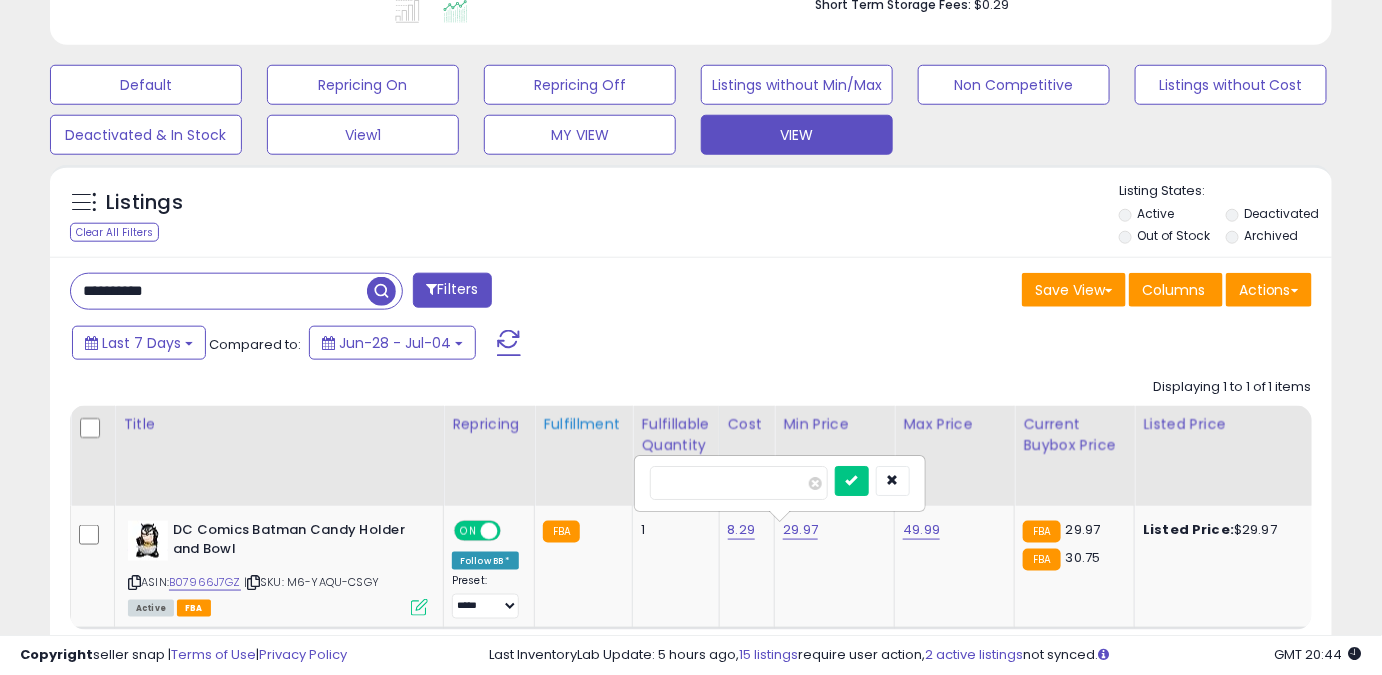 drag, startPoint x: 749, startPoint y: 492, endPoint x: 566, endPoint y: 495, distance: 183.02458 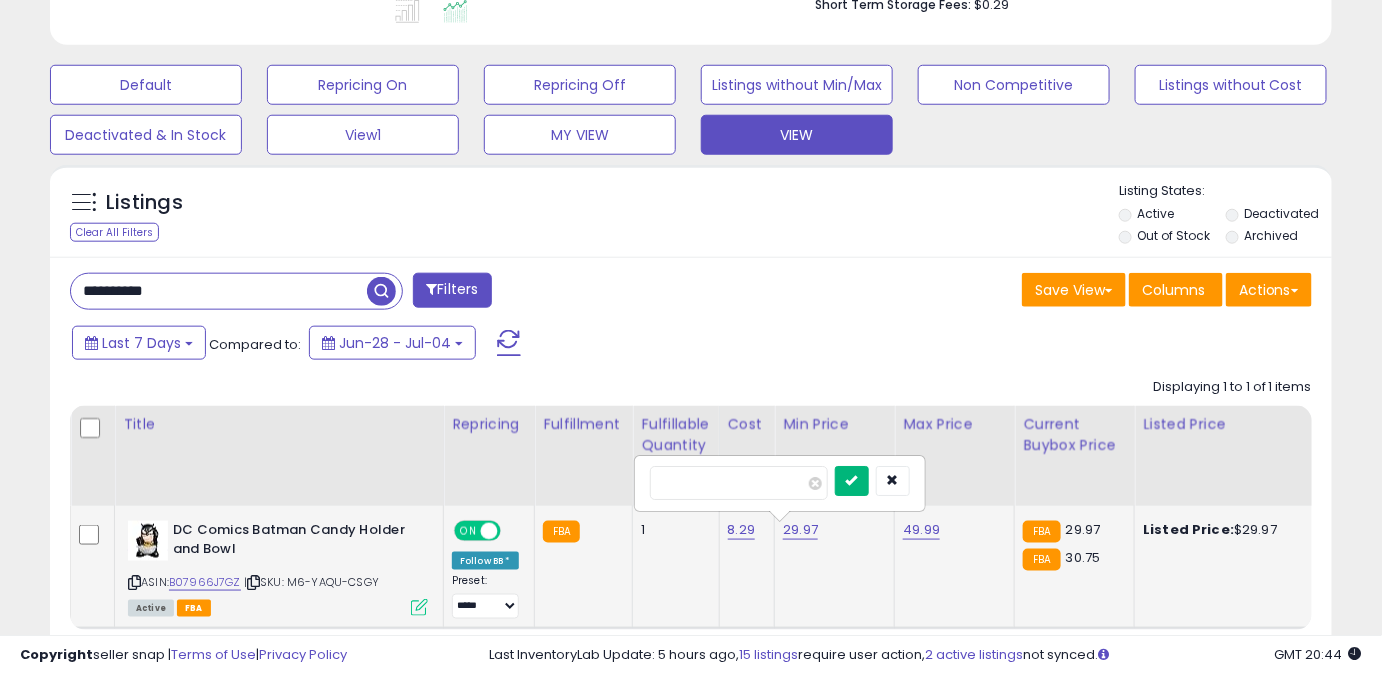 type on "*****" 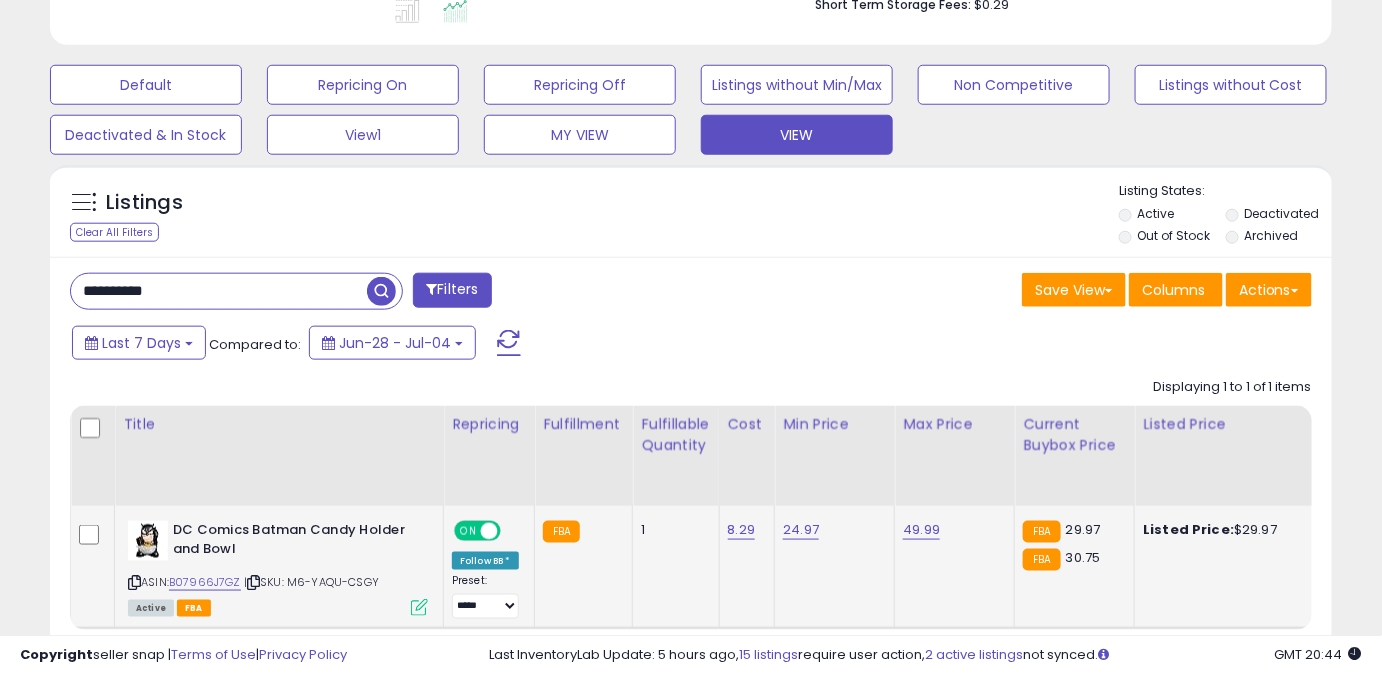 drag, startPoint x: 194, startPoint y: 287, endPoint x: 0, endPoint y: 308, distance: 195.13329 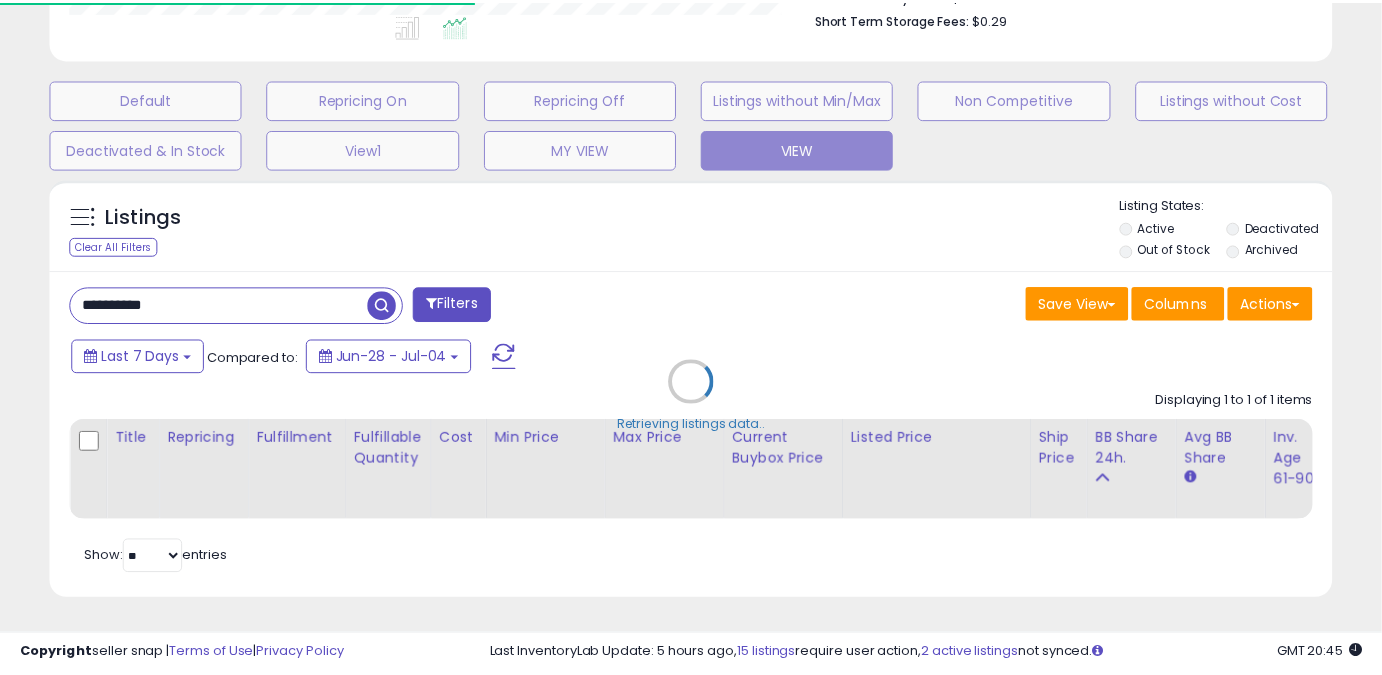 scroll, scrollTop: 410, scrollLeft: 741, axis: both 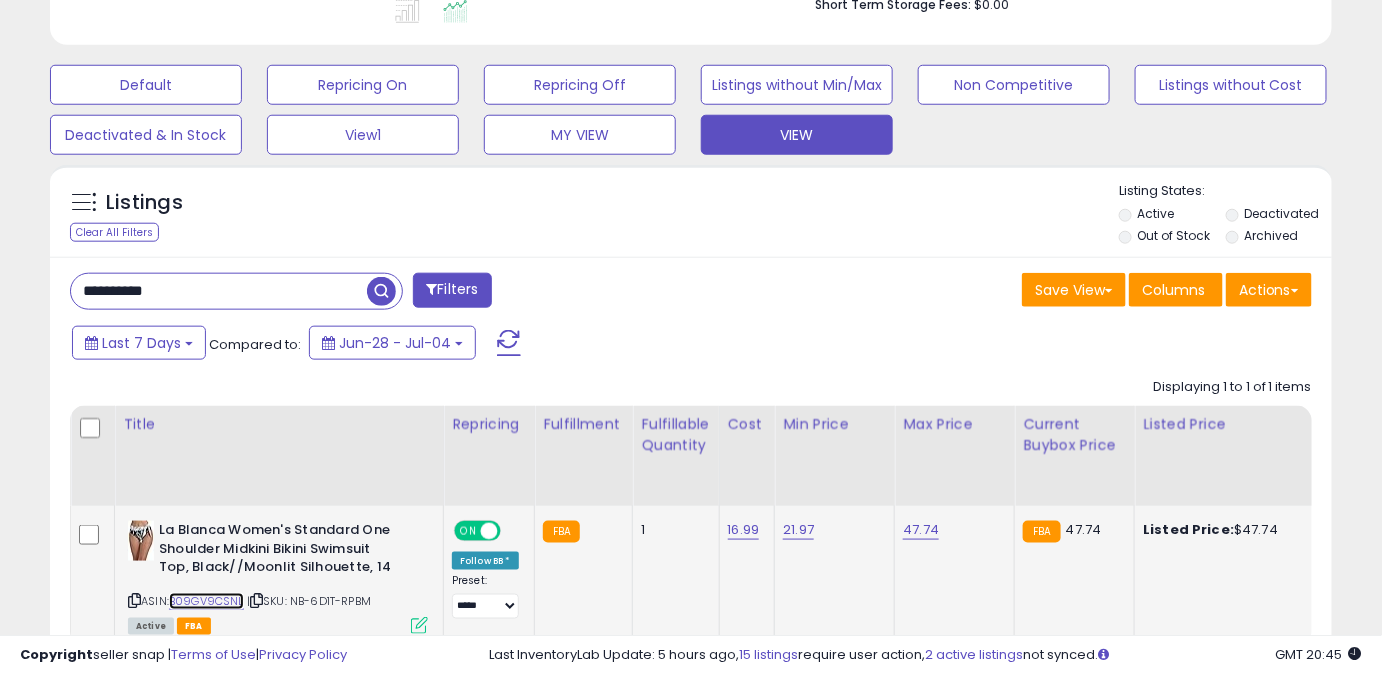 click on "B09GV9CSNL" at bounding box center (206, 601) 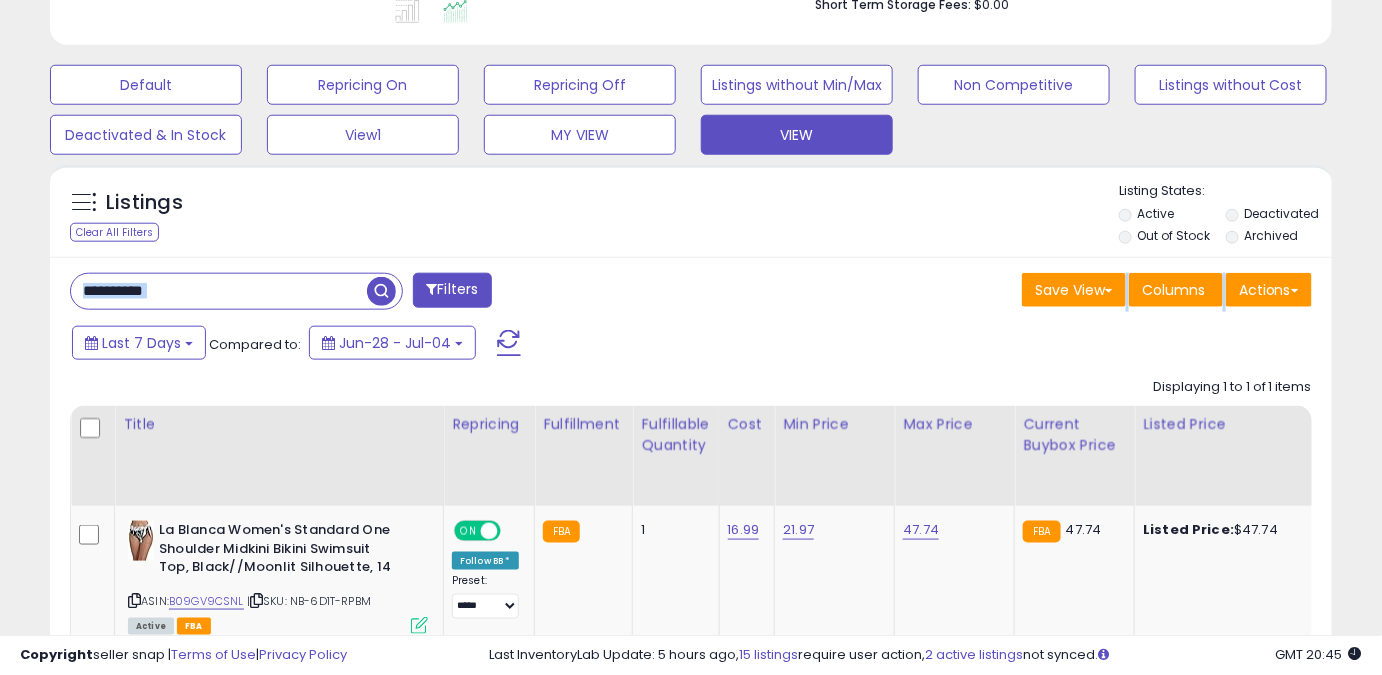 drag, startPoint x: 192, startPoint y: 311, endPoint x: 163, endPoint y: 319, distance: 30.083218 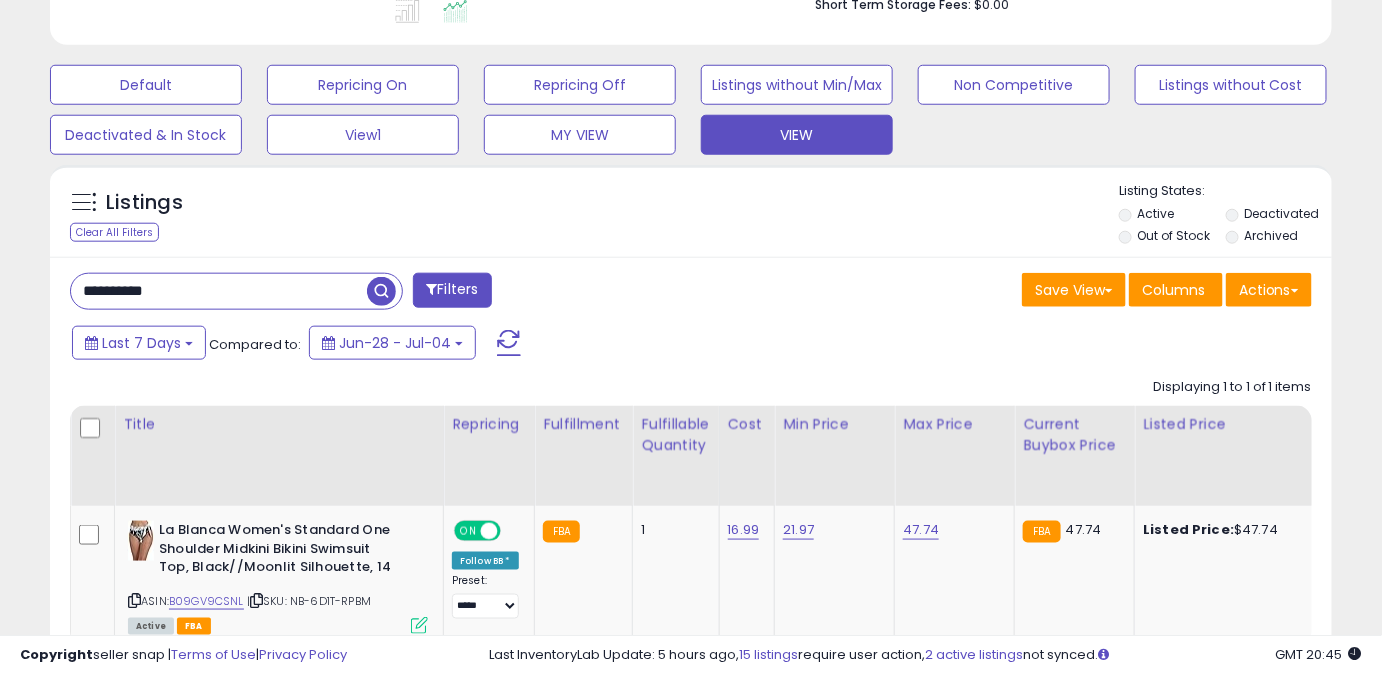 drag, startPoint x: 162, startPoint y: 304, endPoint x: 0, endPoint y: 313, distance: 162.2498 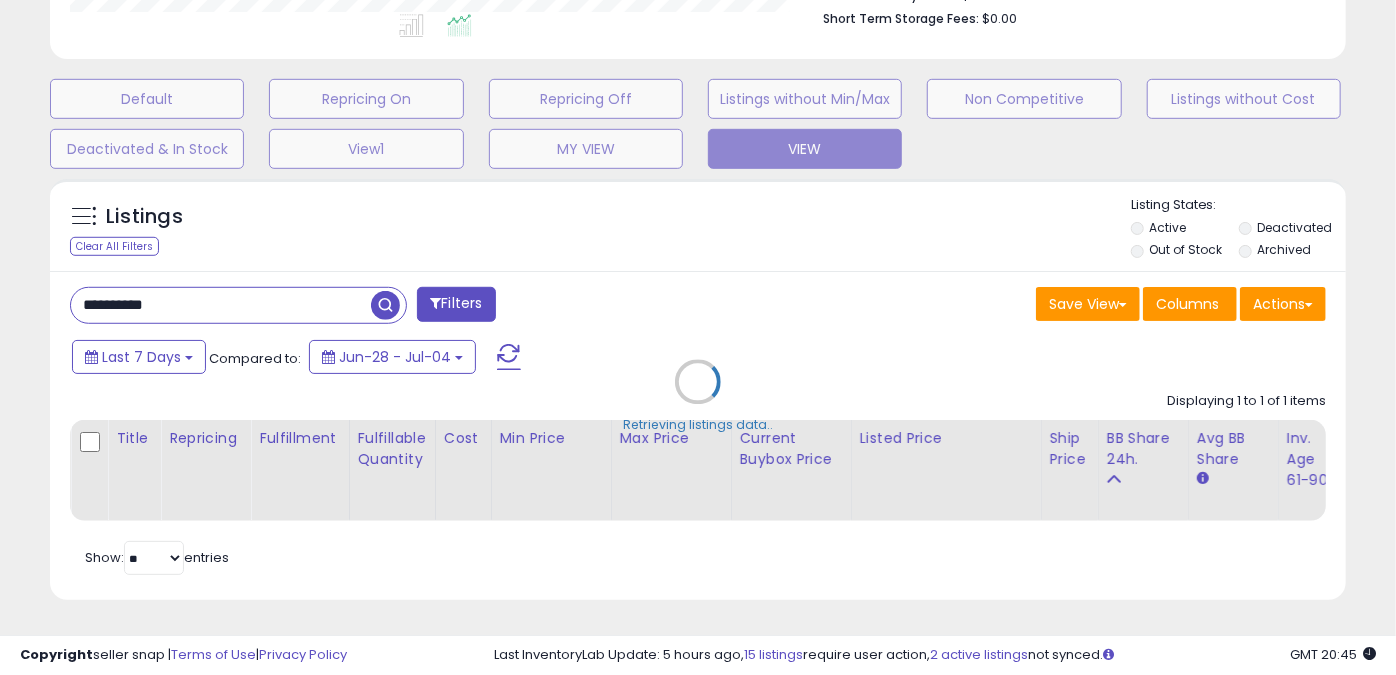 scroll, scrollTop: 999589, scrollLeft: 999249, axis: both 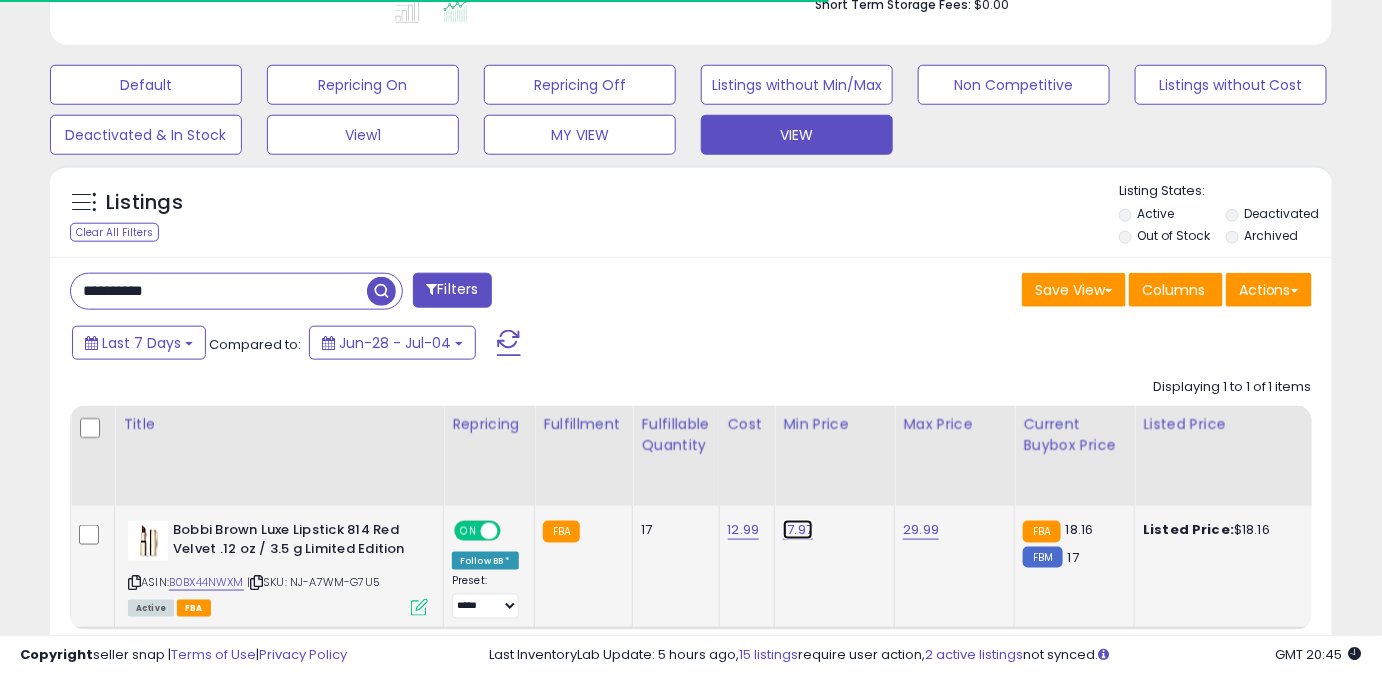 click on "17.97" at bounding box center [798, 530] 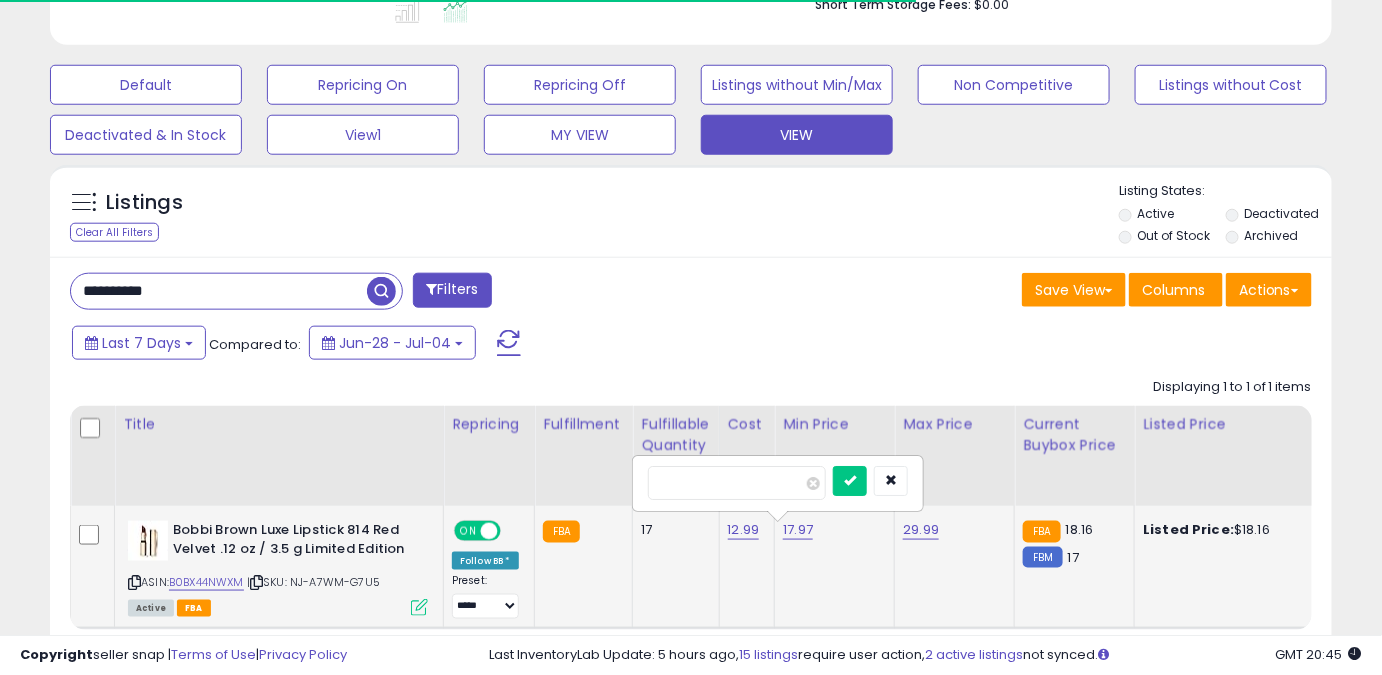 drag, startPoint x: 570, startPoint y: 500, endPoint x: 517, endPoint y: 513, distance: 54.571056 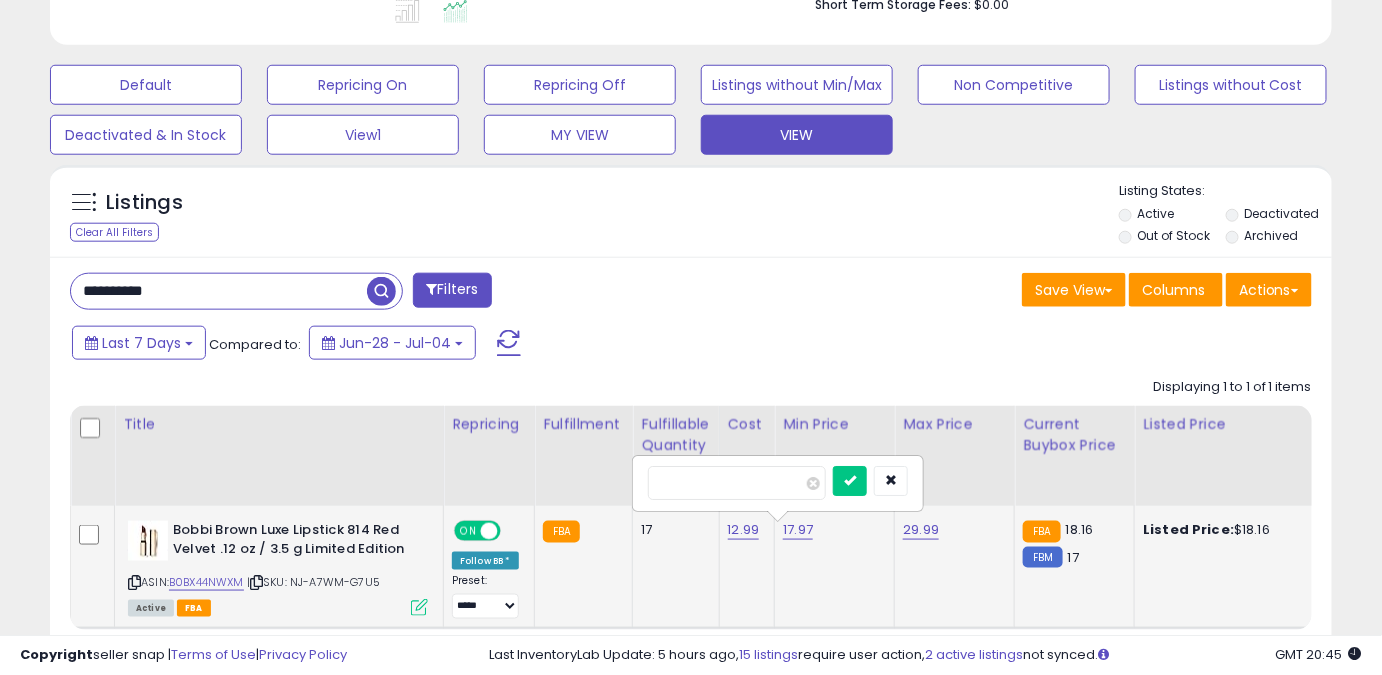 scroll, scrollTop: 999589, scrollLeft: 999257, axis: both 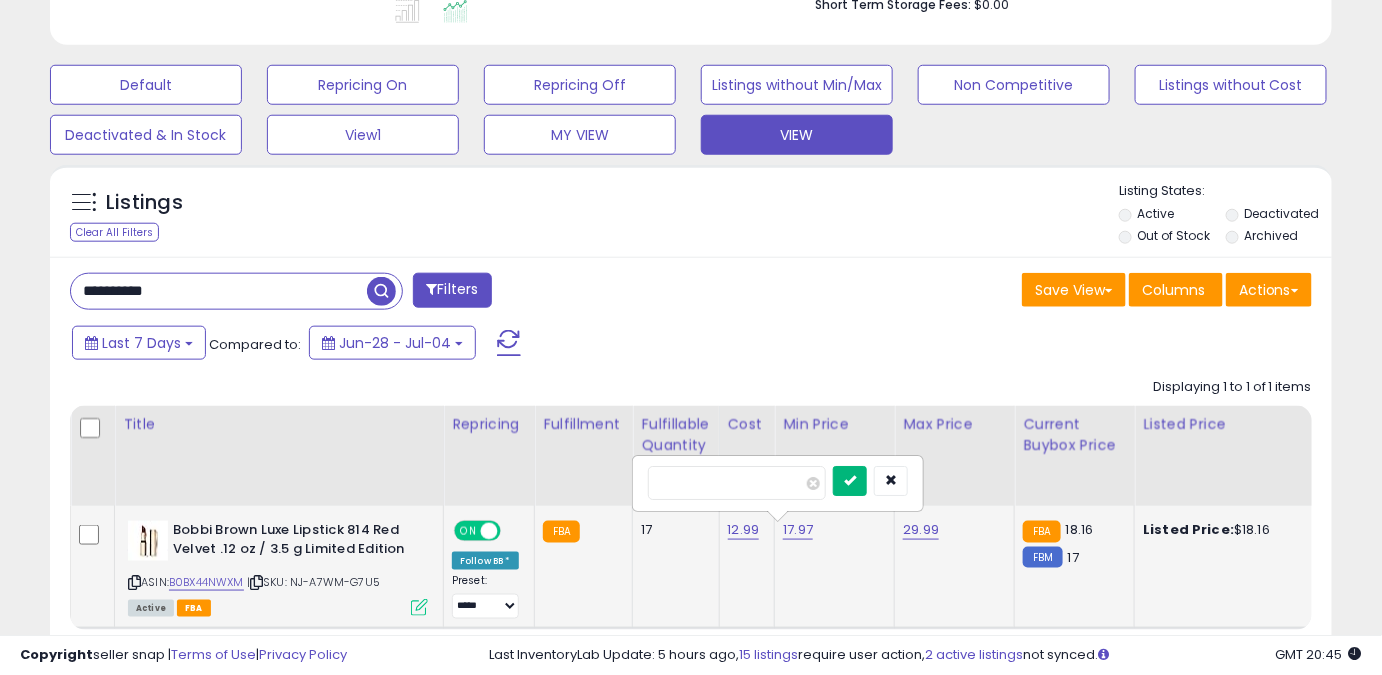 type on "*****" 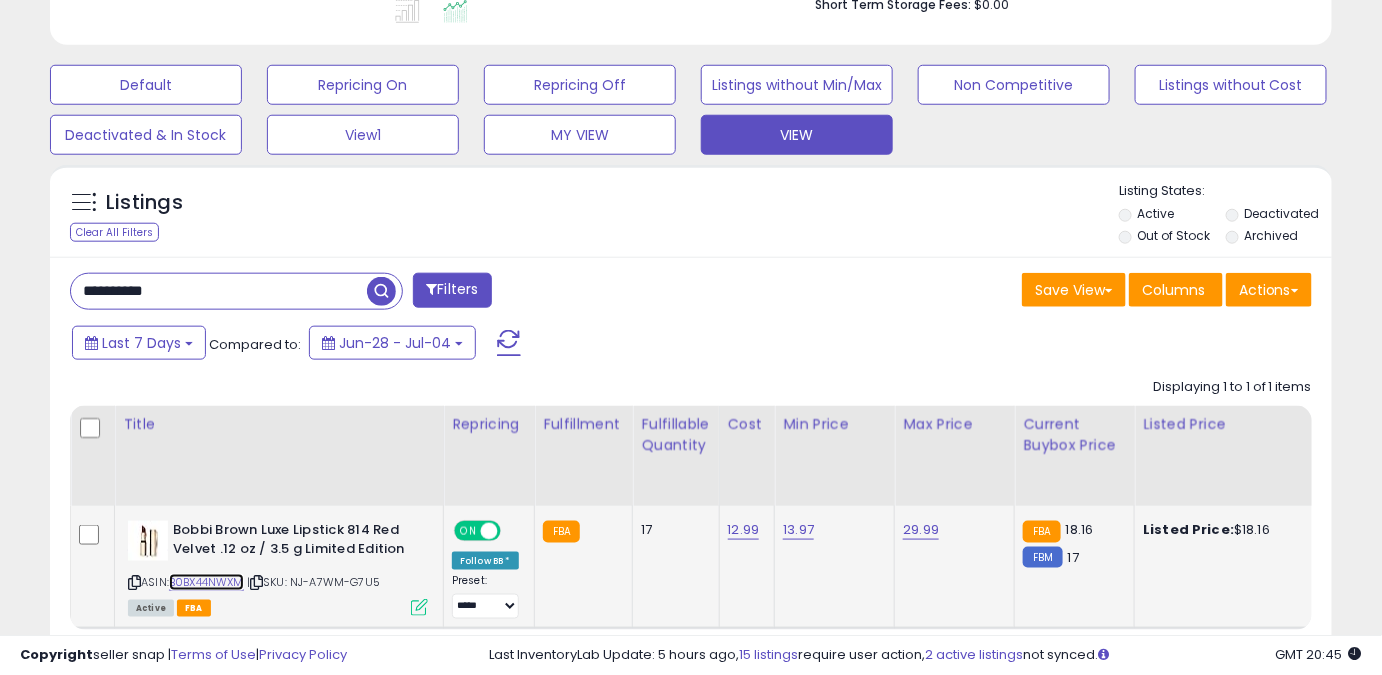 click on "B0BX44NWXM" at bounding box center [206, 582] 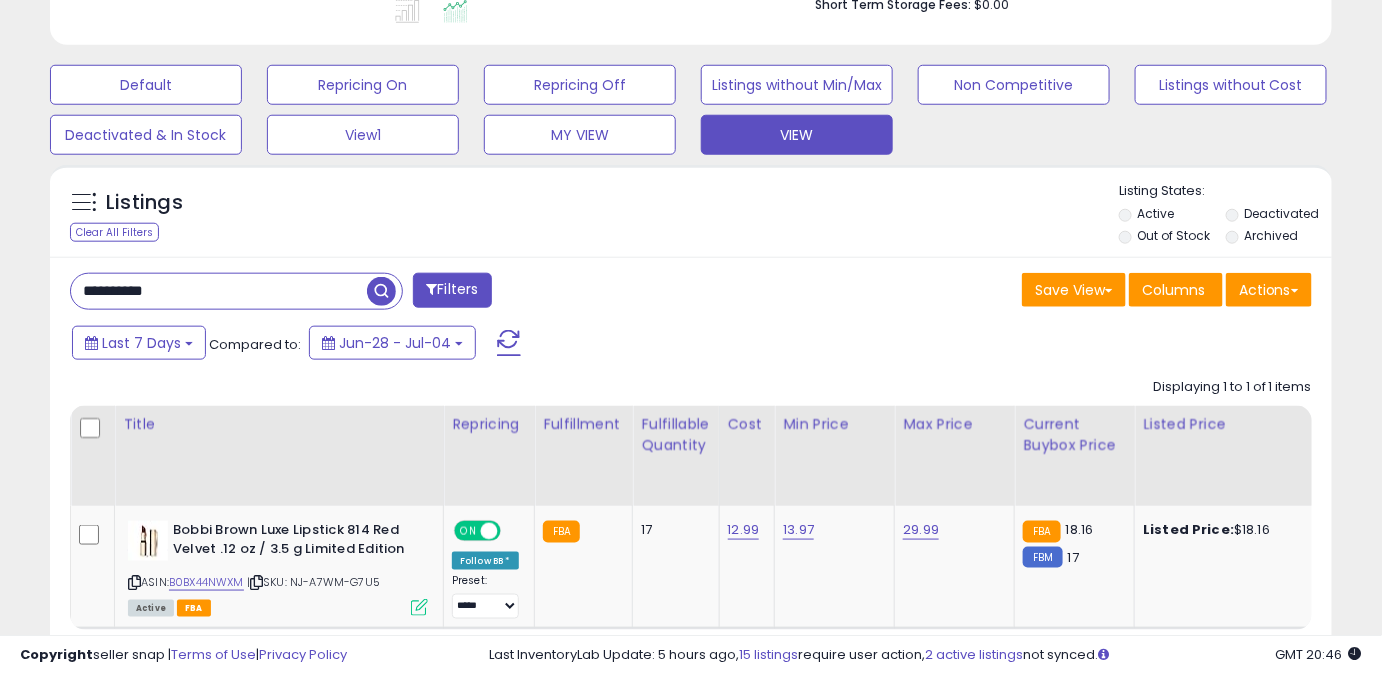 drag, startPoint x: 225, startPoint y: 290, endPoint x: 0, endPoint y: 314, distance: 226.27638 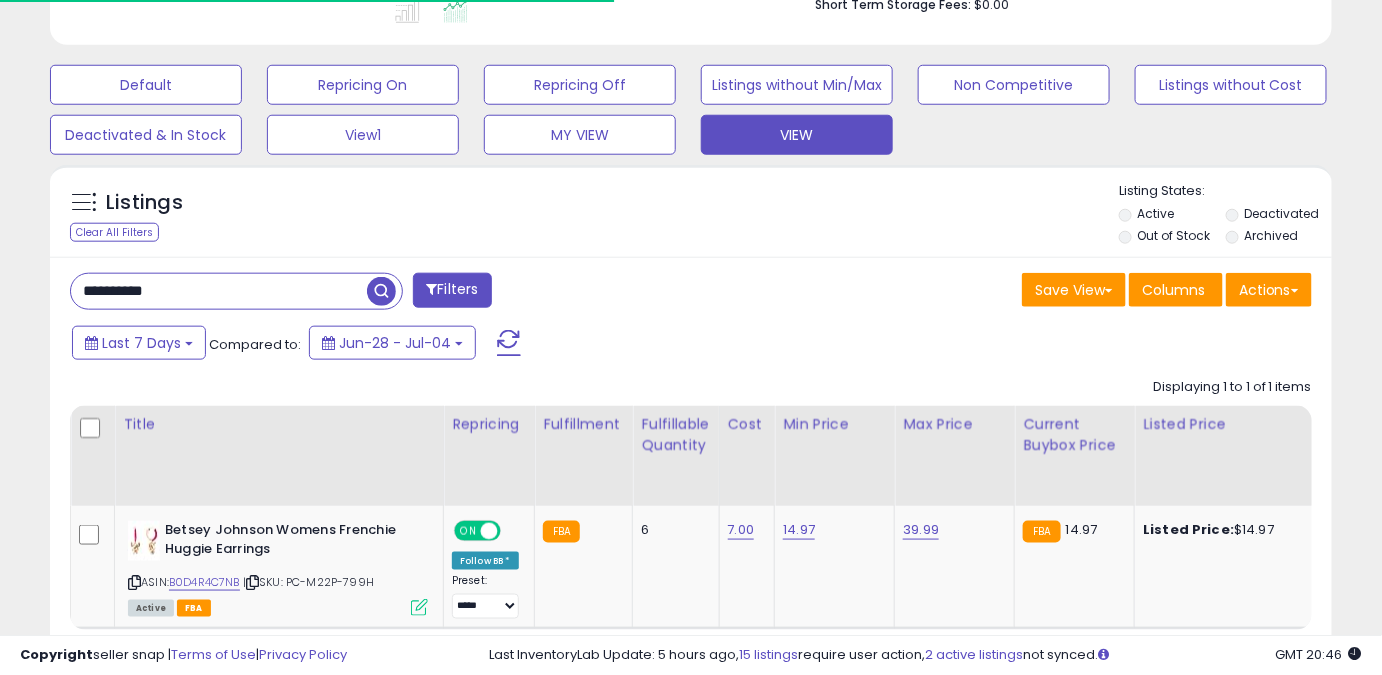 scroll, scrollTop: 410, scrollLeft: 741, axis: both 